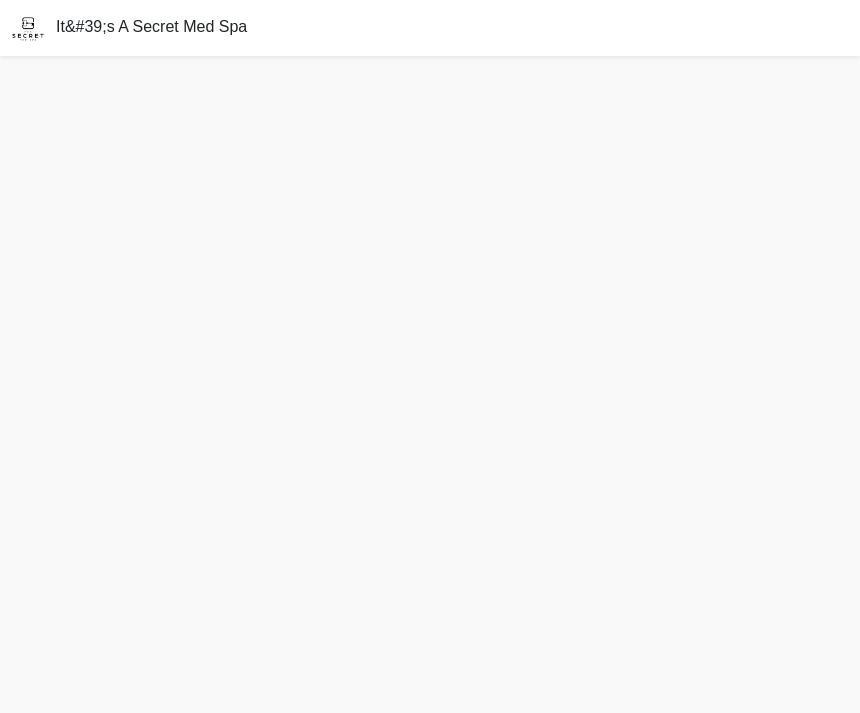 scroll, scrollTop: 0, scrollLeft: 0, axis: both 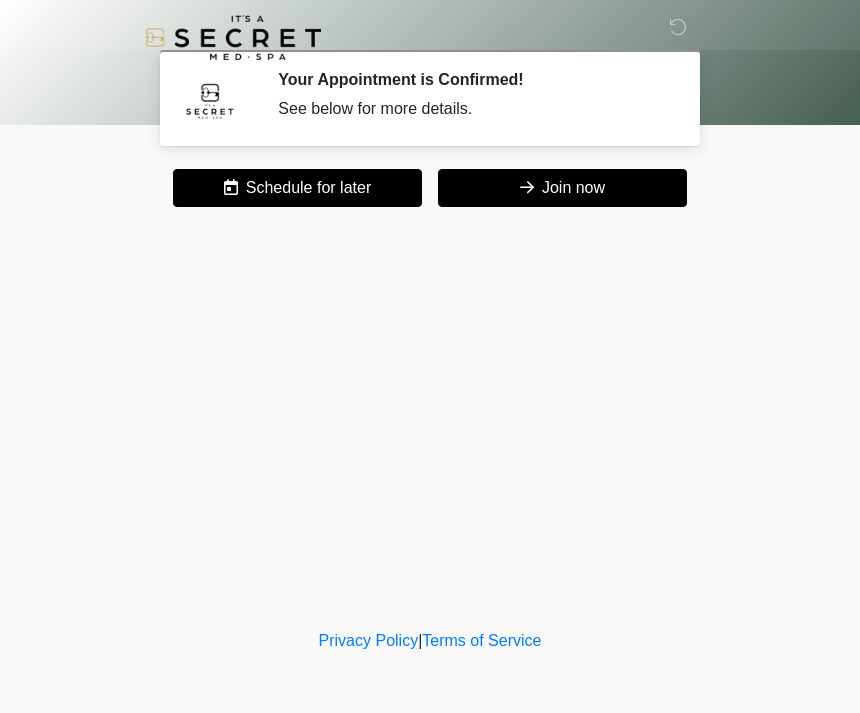 click on "‎ ‎
Your Appointment is Confirmed!
See below for more details.
Please connect to Wi-Fi now   Provide us with your contact info  Answer some questions about your medical history  Complete a video call with one of our providers
Cancel
Your Appointment is Confirmed!
August 8, 2025 at 10:48am
We've emailed you the invite and "join" link.  You can also  add to your calendar here :
Add to Calendar
Add to Google
If you need to reschedule, click the link below:" at bounding box center [430, 356] 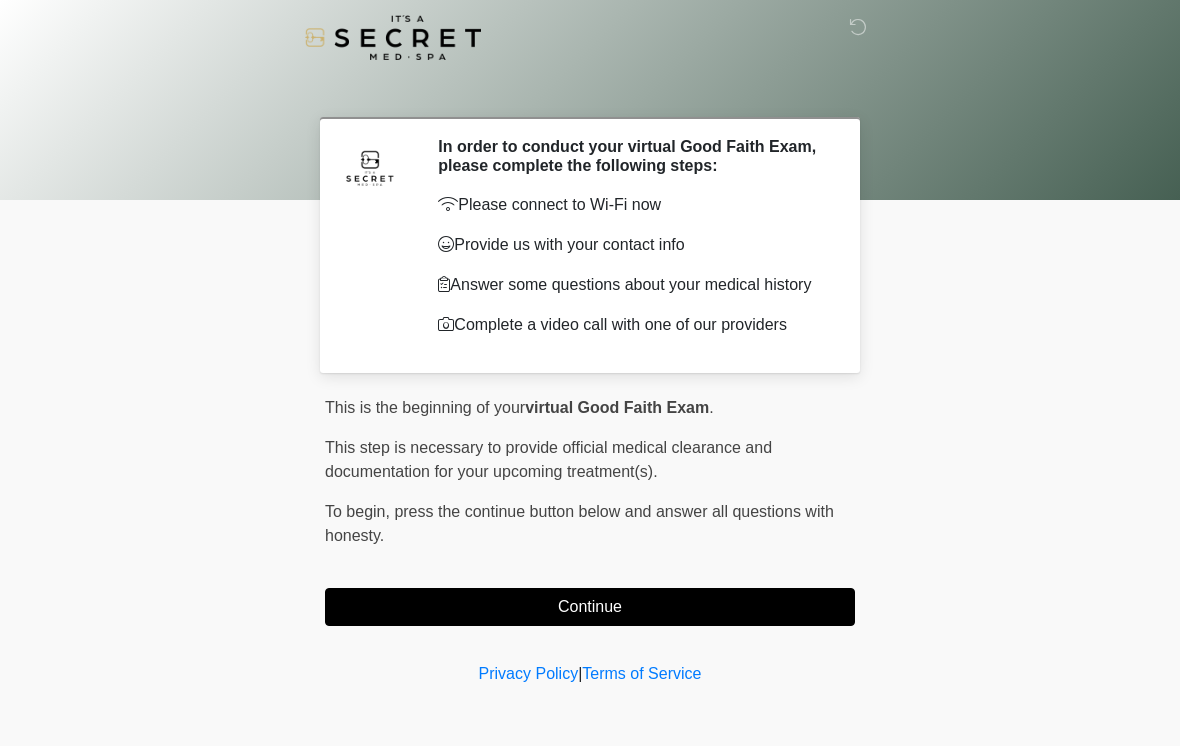scroll, scrollTop: 0, scrollLeft: 0, axis: both 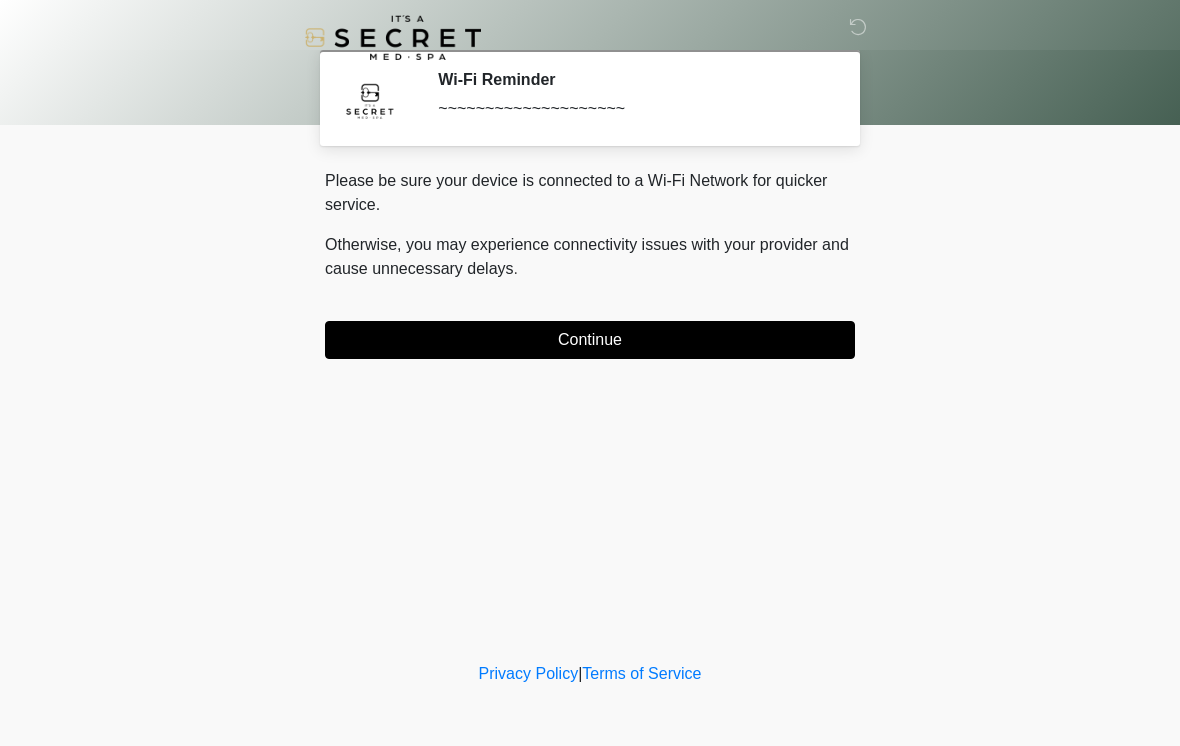 click on "Continue" at bounding box center [590, 340] 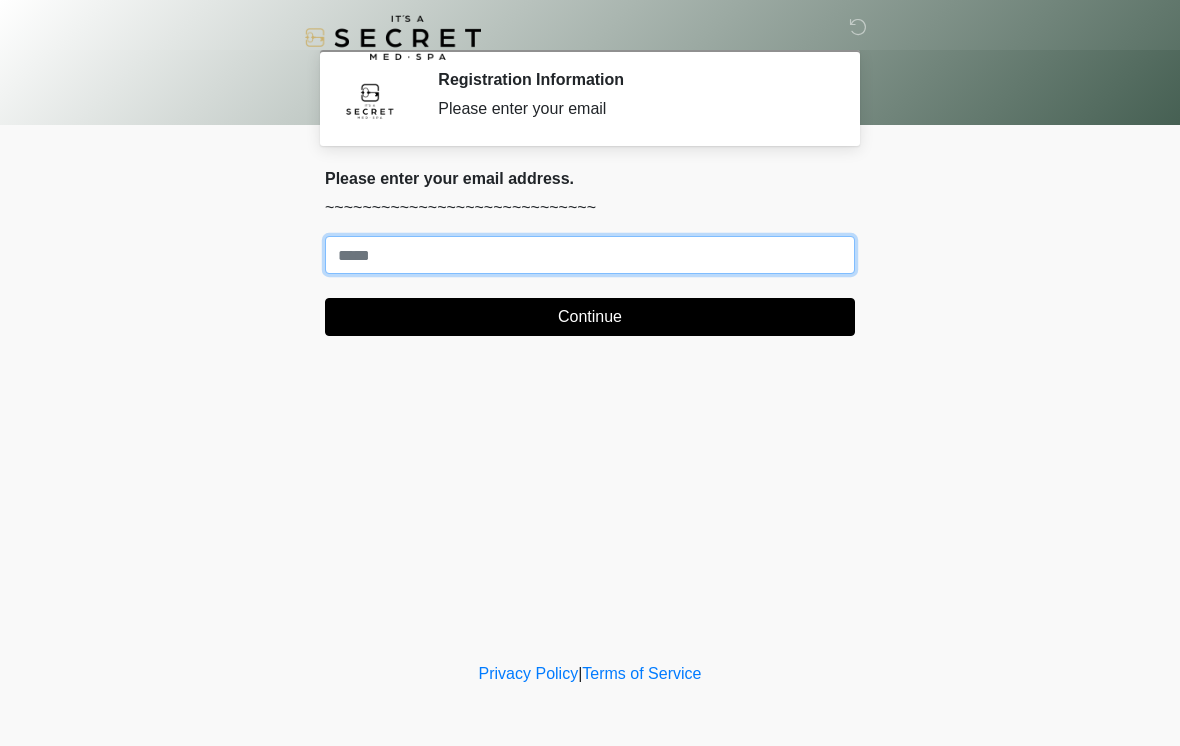 click on "Where should we email your treatment plan?" at bounding box center [590, 255] 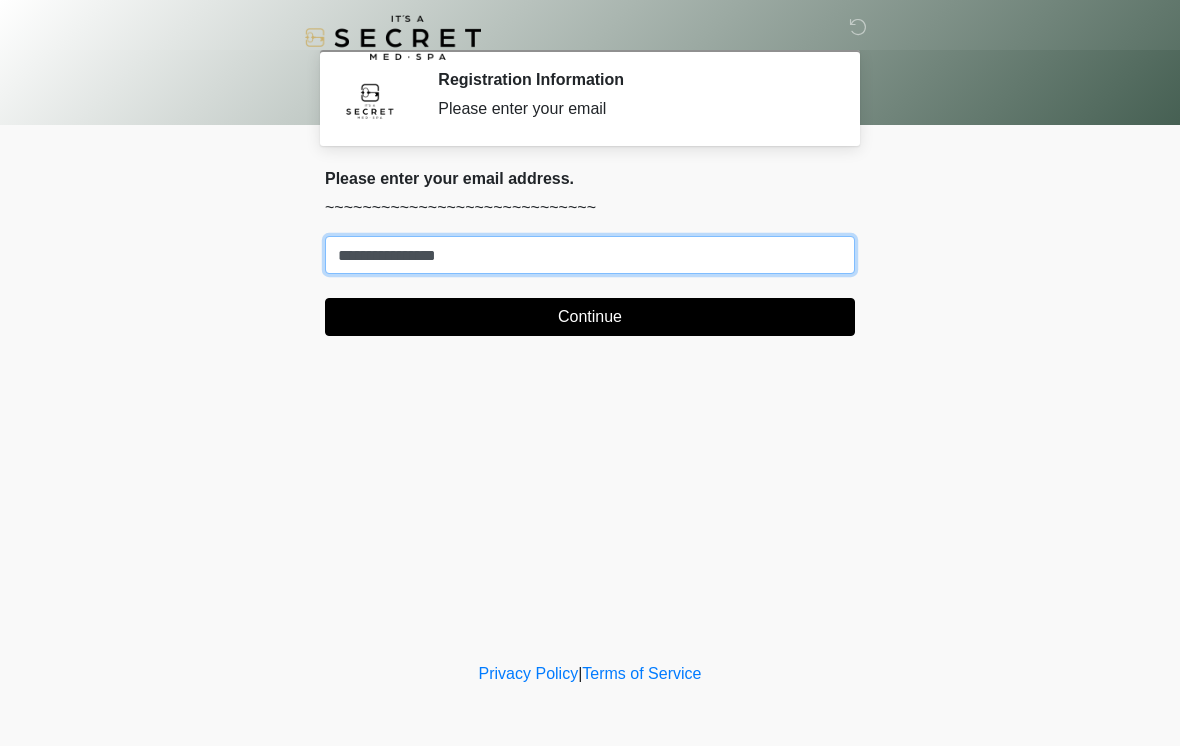type on "**********" 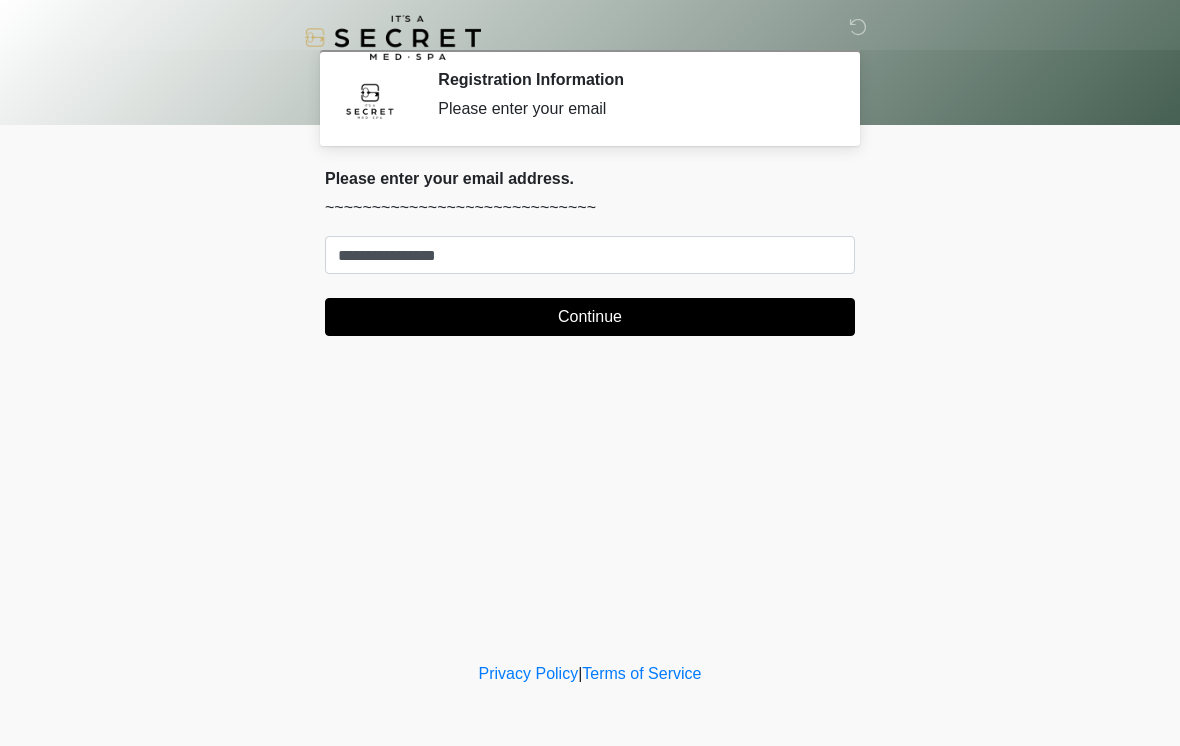 click on "Continue" at bounding box center [590, 317] 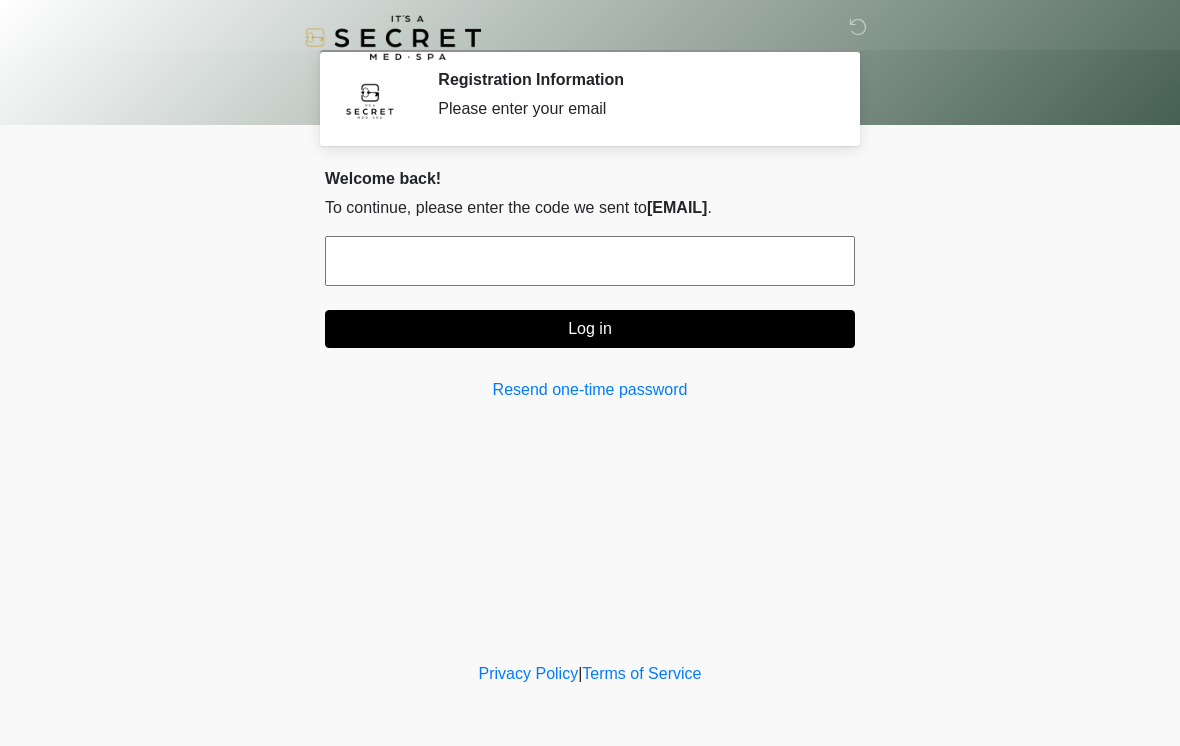 click at bounding box center (590, 261) 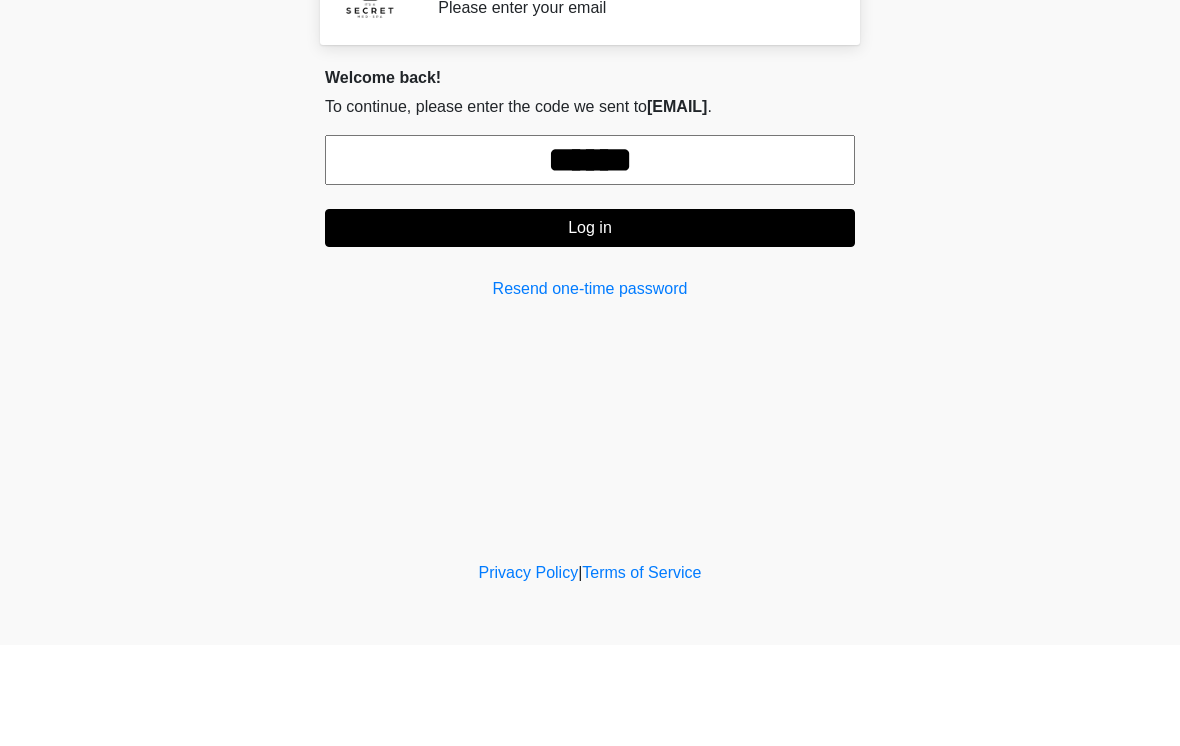 type on "******" 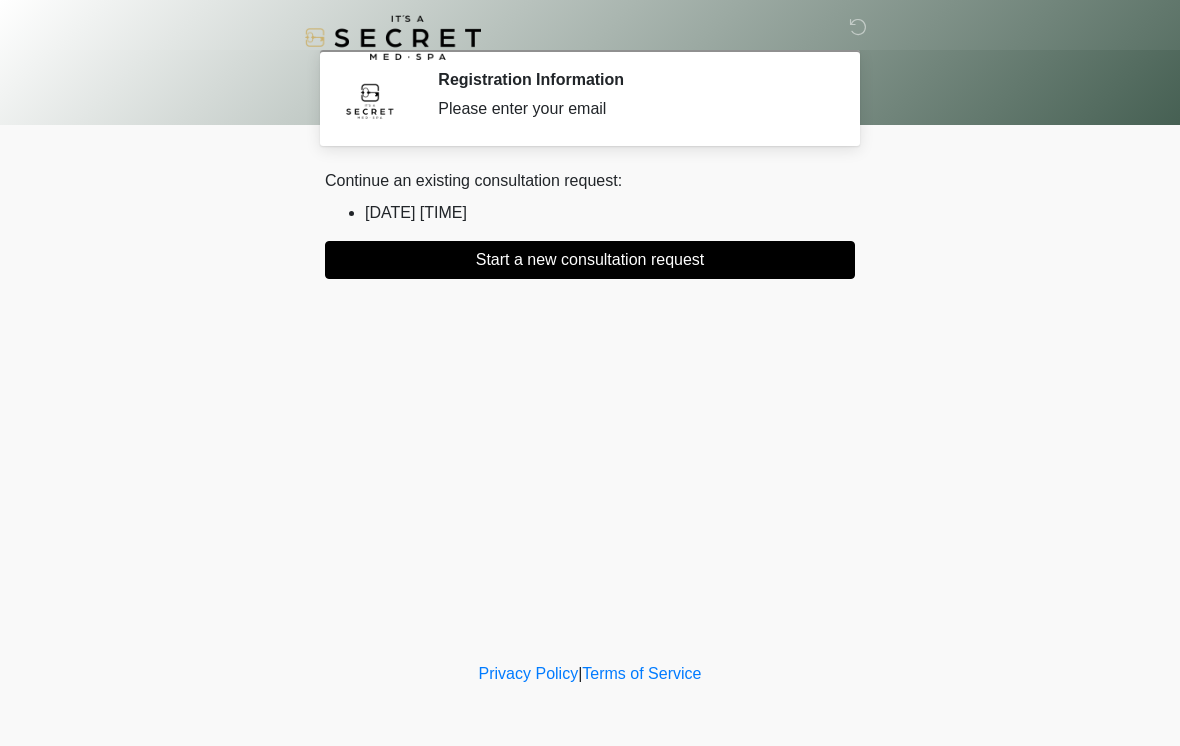 click on "Start a new consultation request" at bounding box center [590, 260] 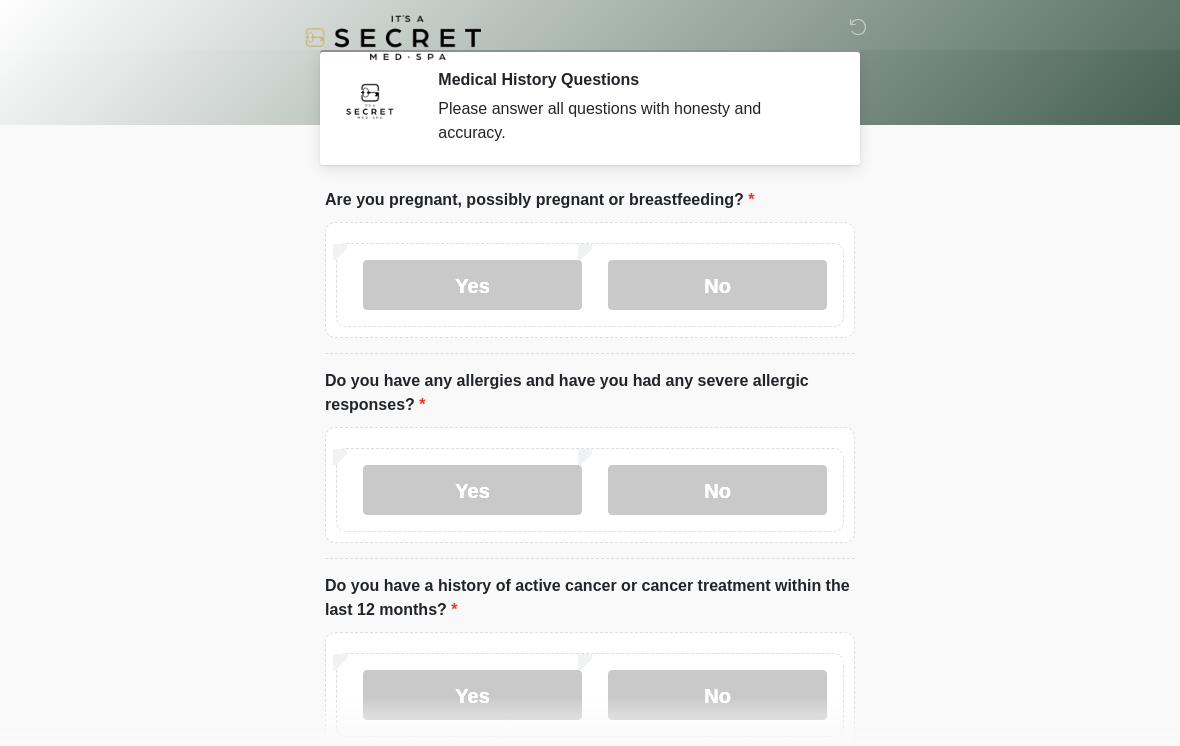 click on "No" at bounding box center [717, 285] 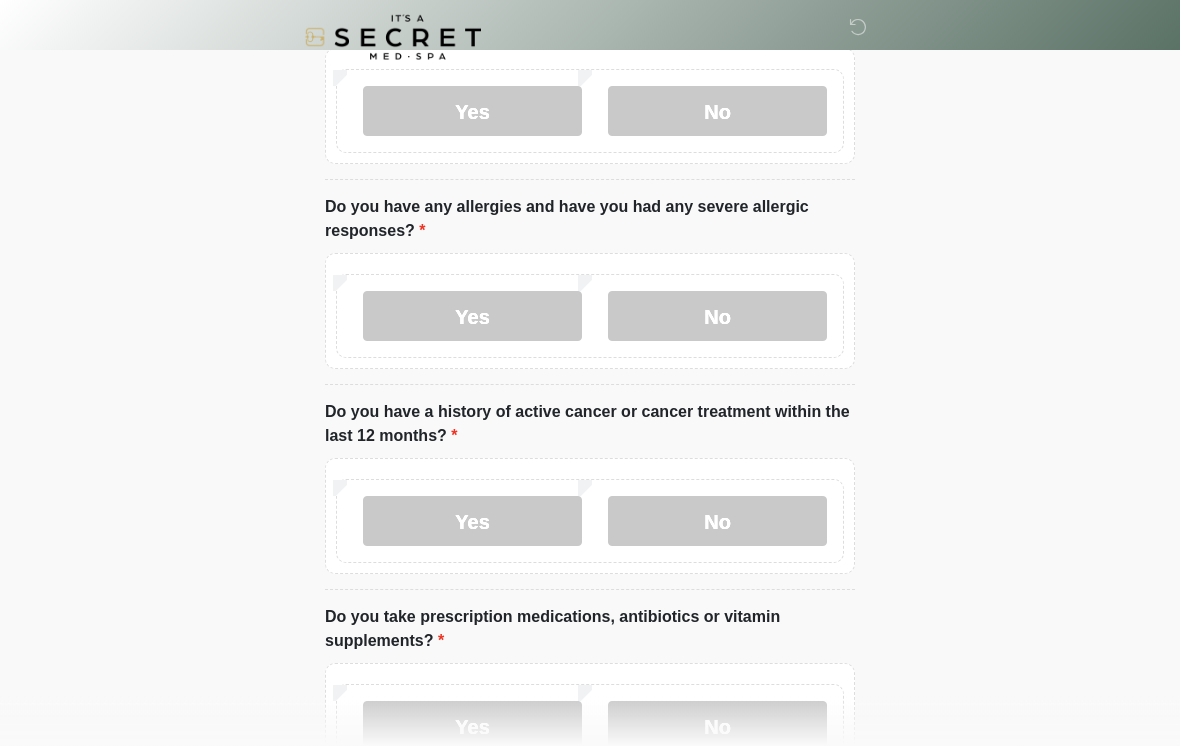 scroll, scrollTop: 173, scrollLeft: 0, axis: vertical 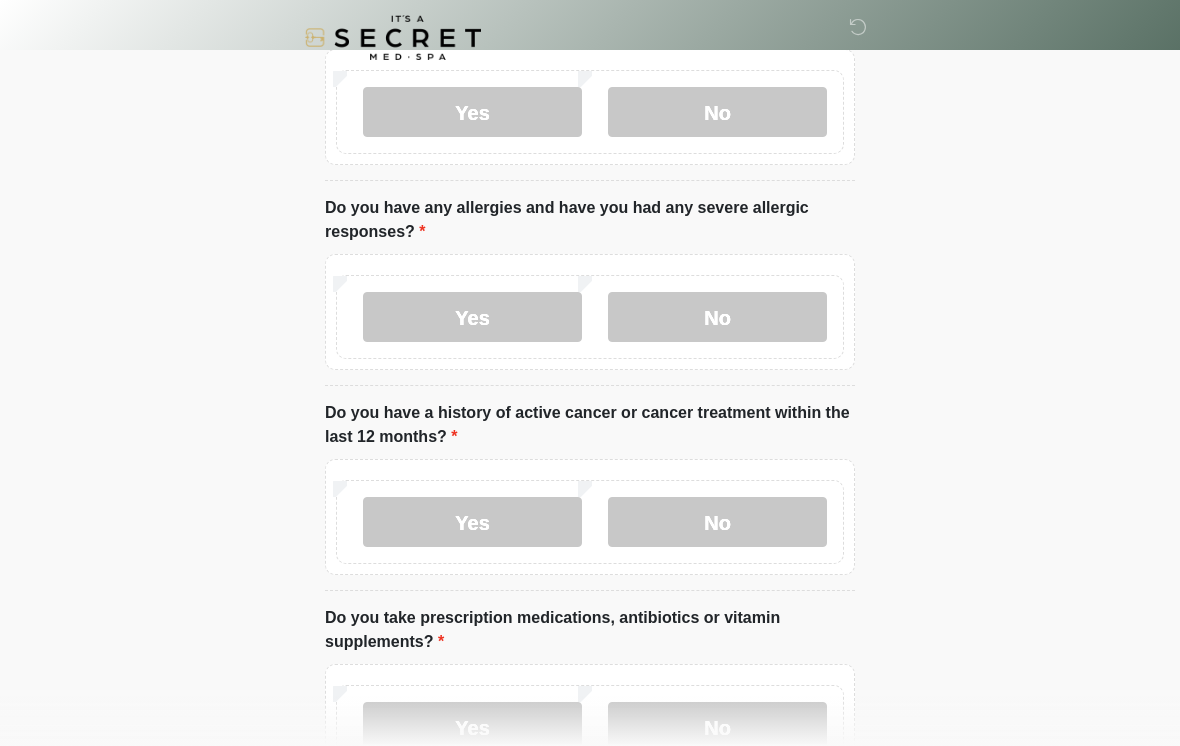 click on "No" at bounding box center [717, 317] 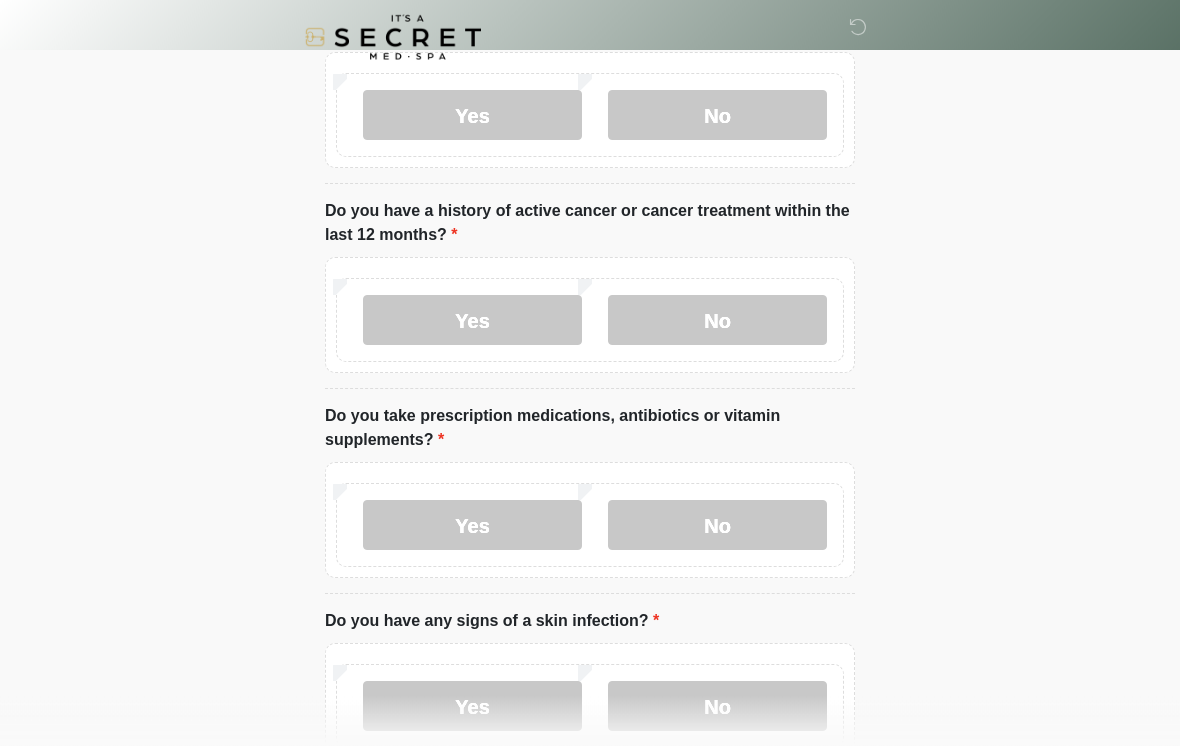 scroll, scrollTop: 384, scrollLeft: 0, axis: vertical 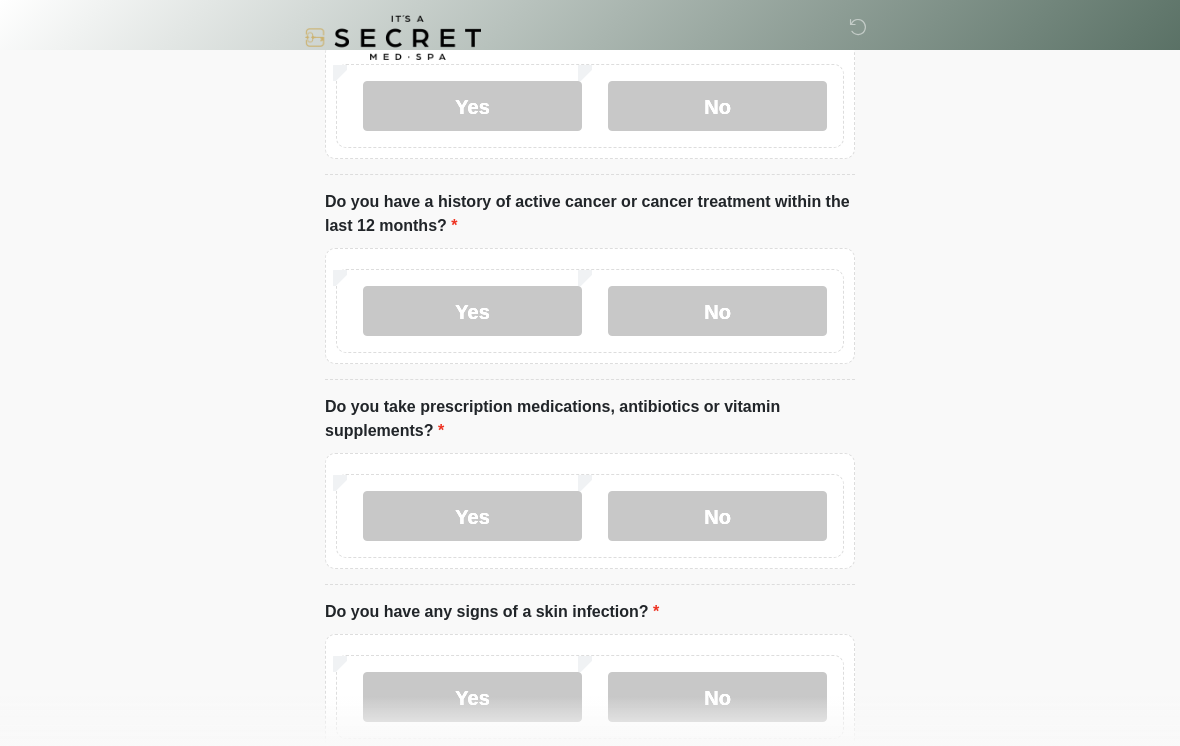 click on "No" at bounding box center [717, 516] 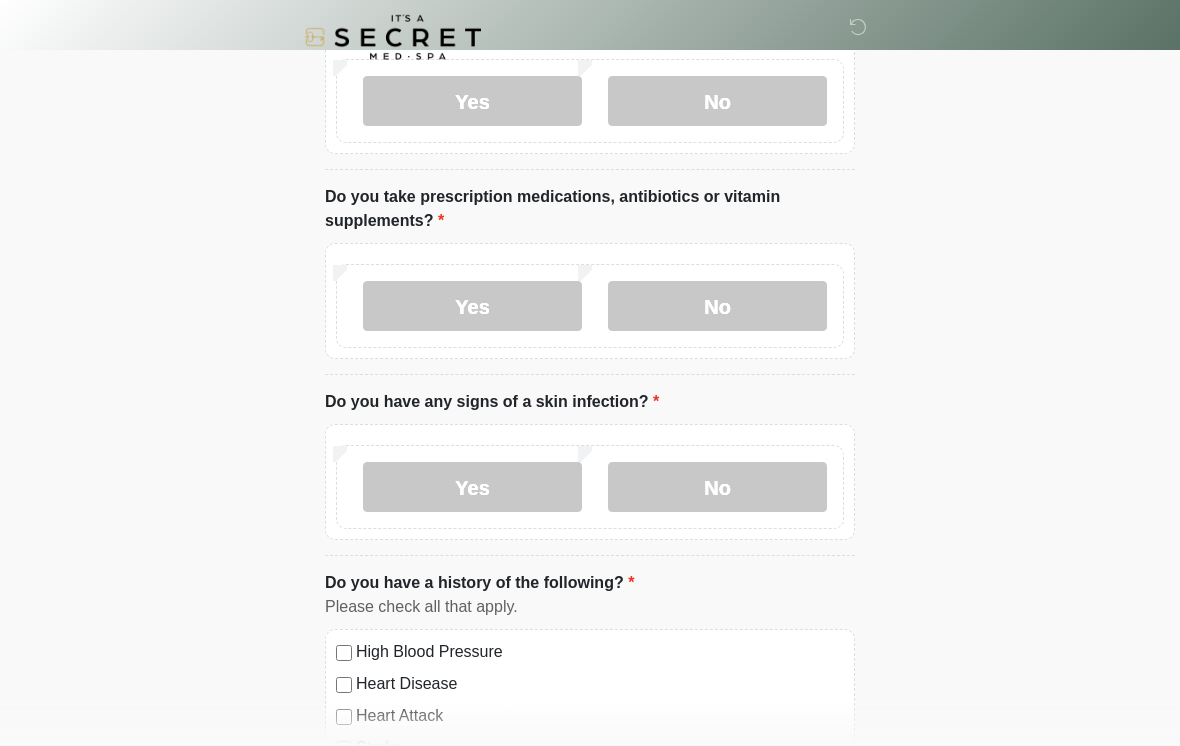 scroll, scrollTop: 597, scrollLeft: 0, axis: vertical 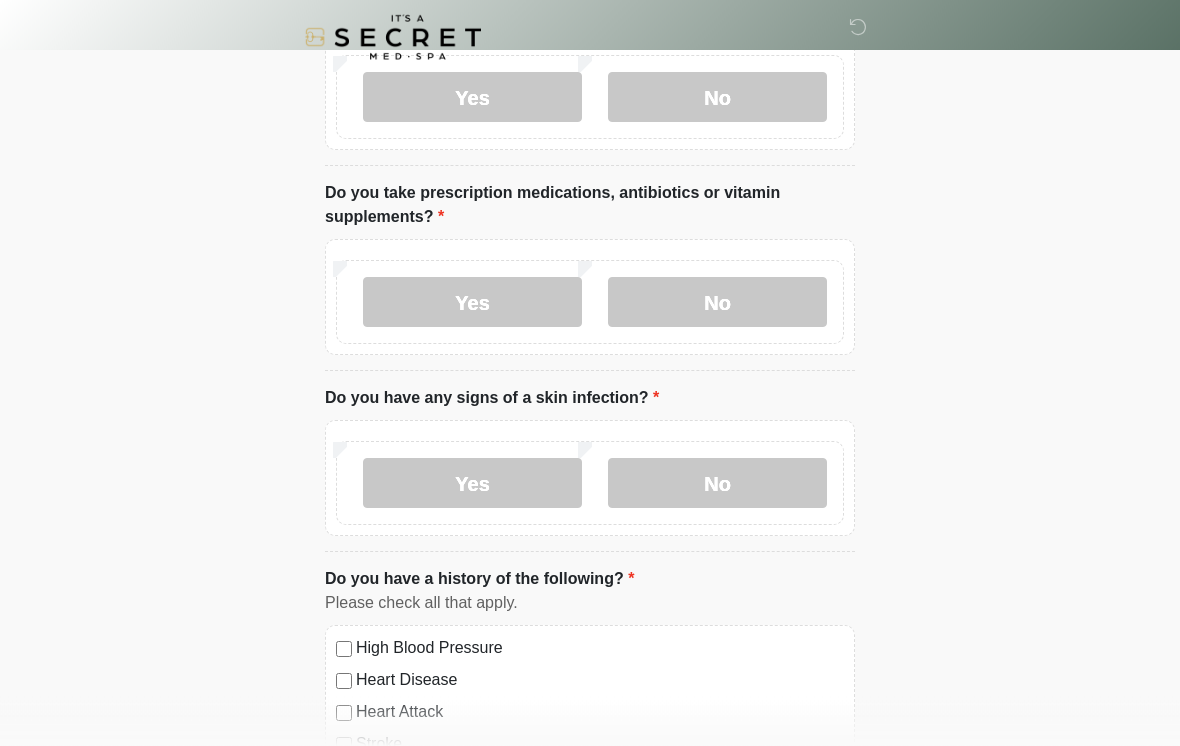 click on "No" at bounding box center (717, 484) 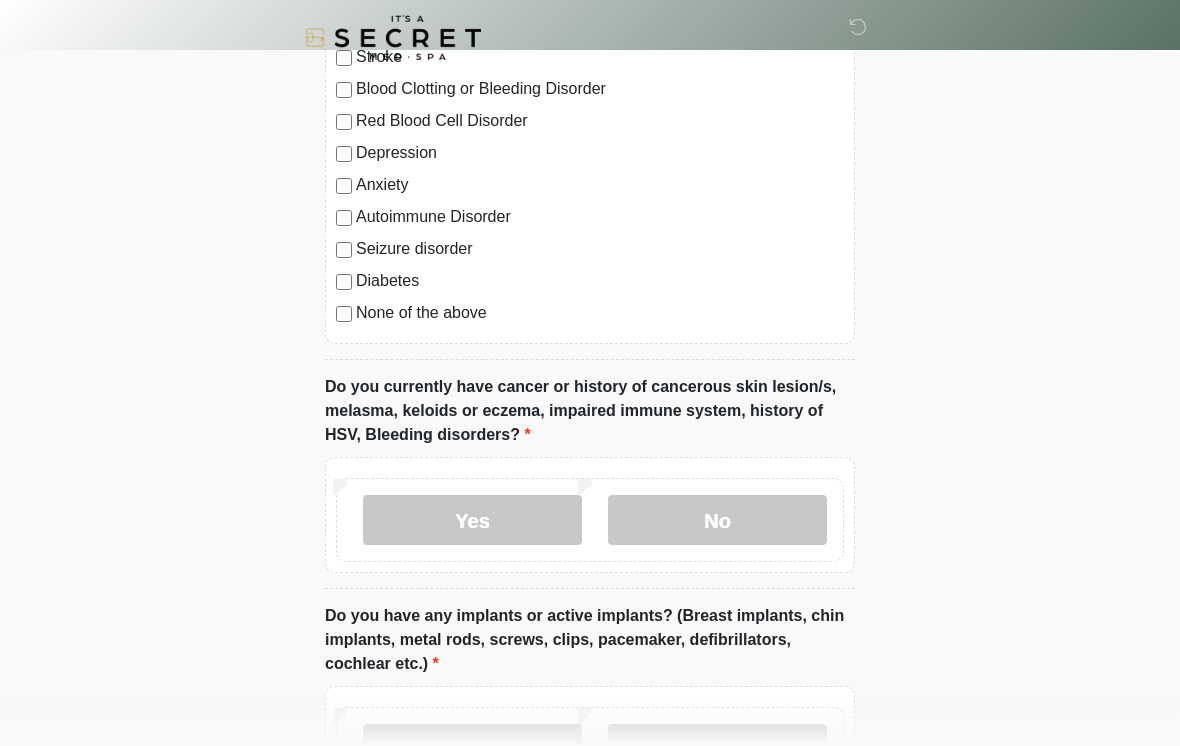 scroll, scrollTop: 1290, scrollLeft: 0, axis: vertical 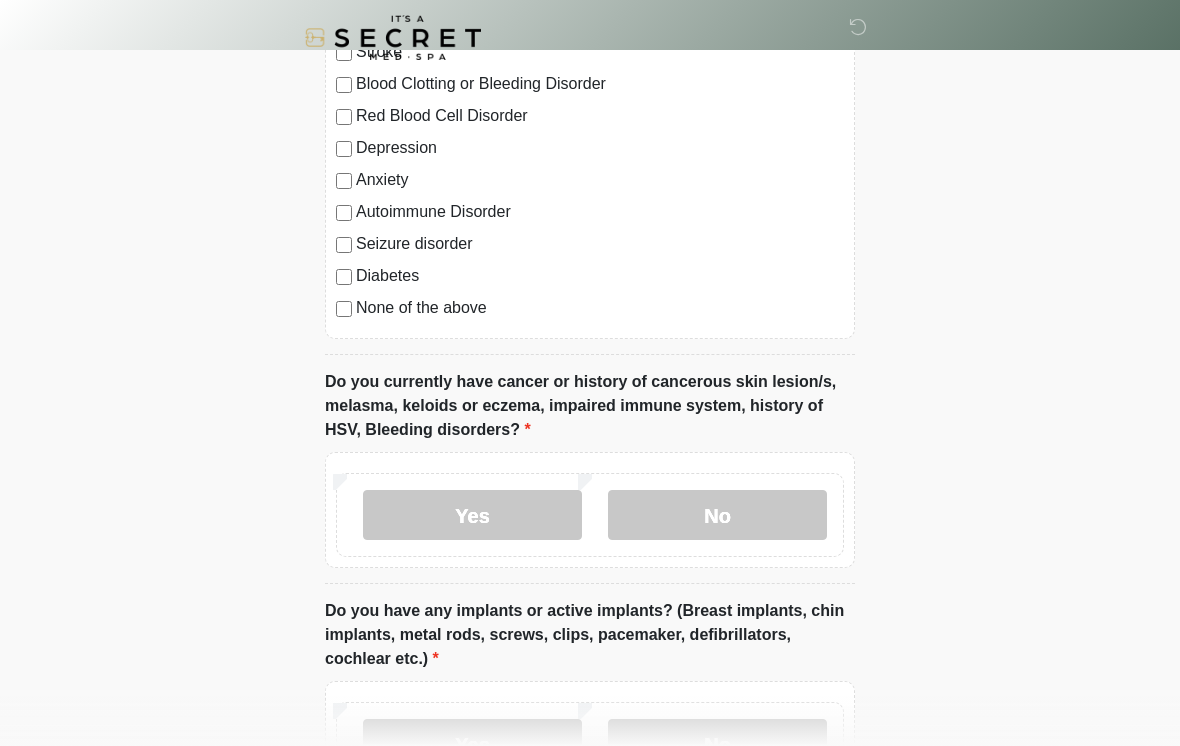 click on "No" at bounding box center (717, 515) 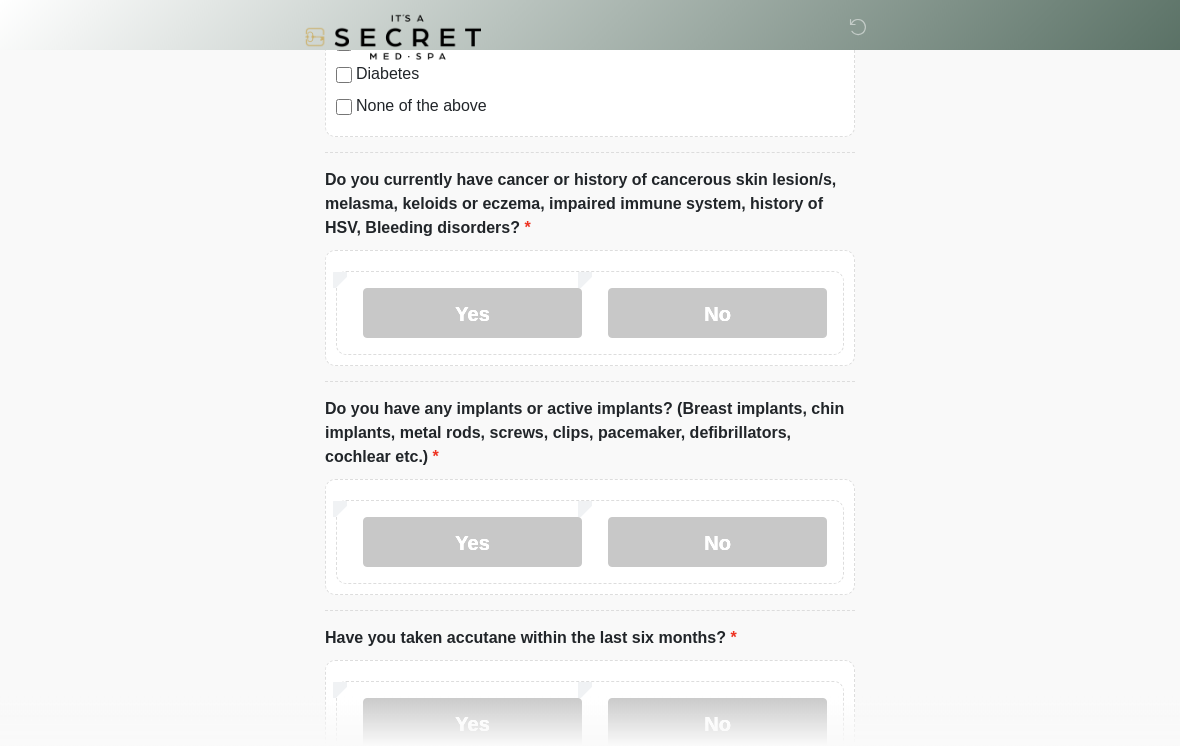 scroll, scrollTop: 1497, scrollLeft: 0, axis: vertical 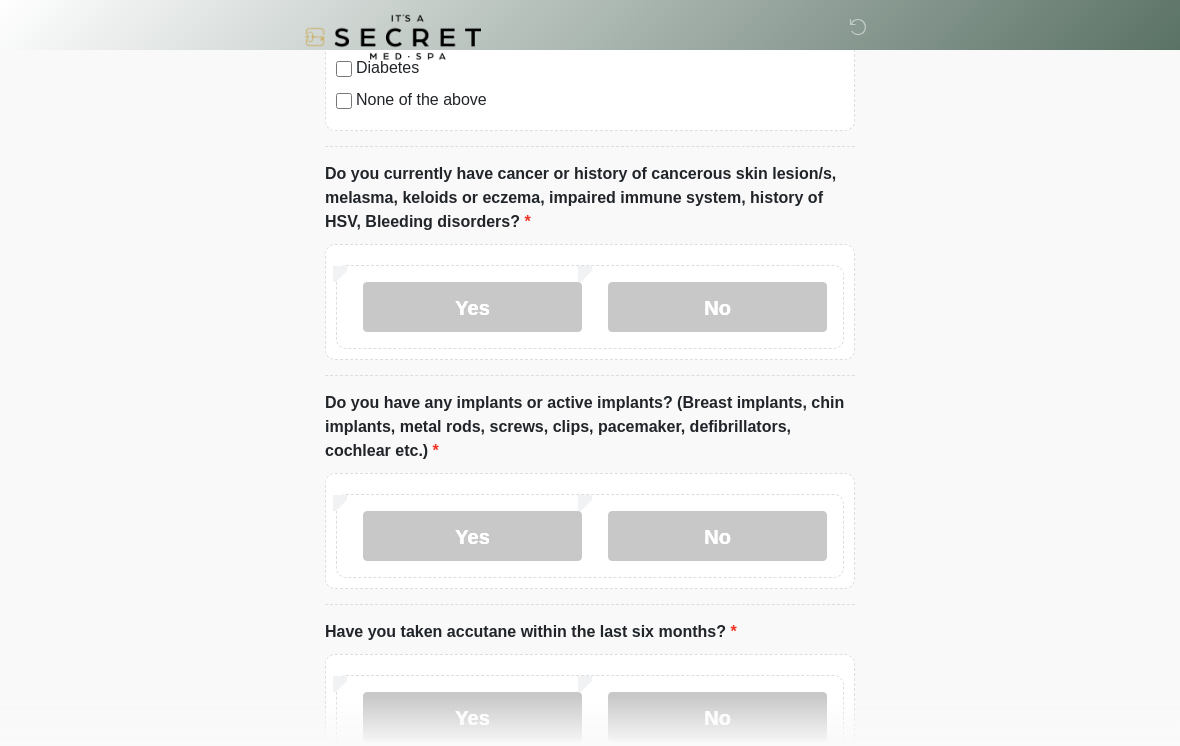 click on "Yes" at bounding box center [472, 537] 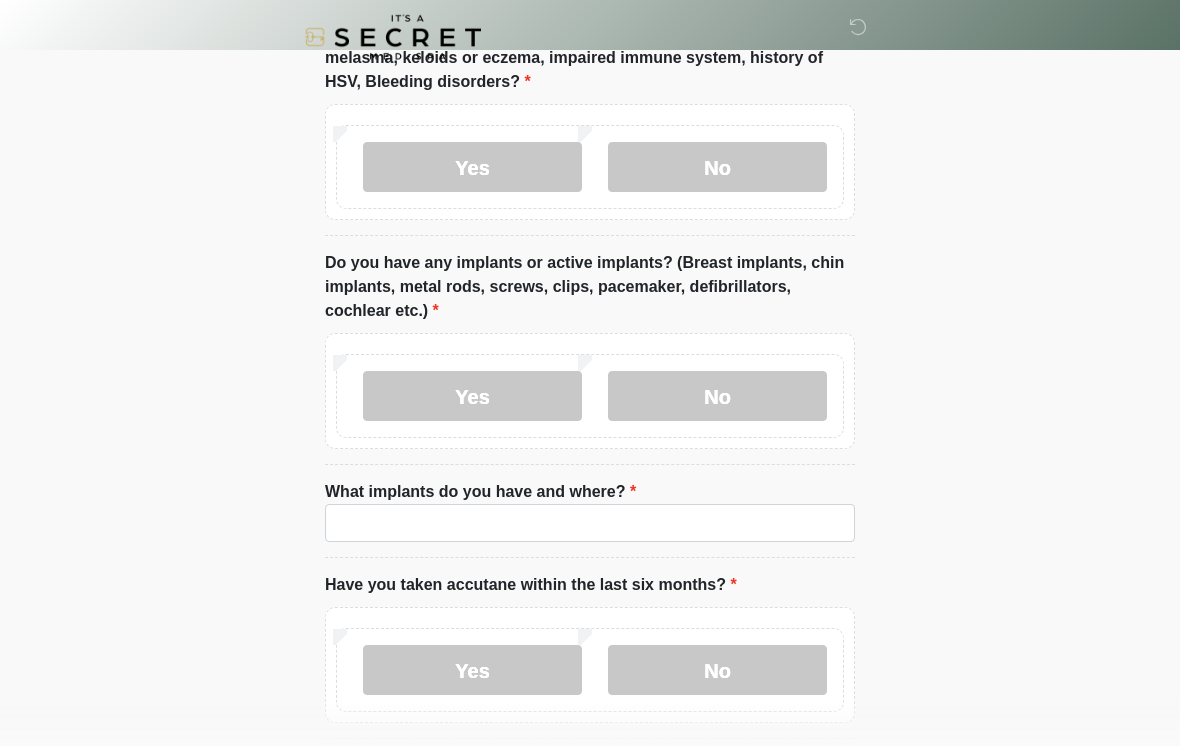scroll, scrollTop: 1638, scrollLeft: 0, axis: vertical 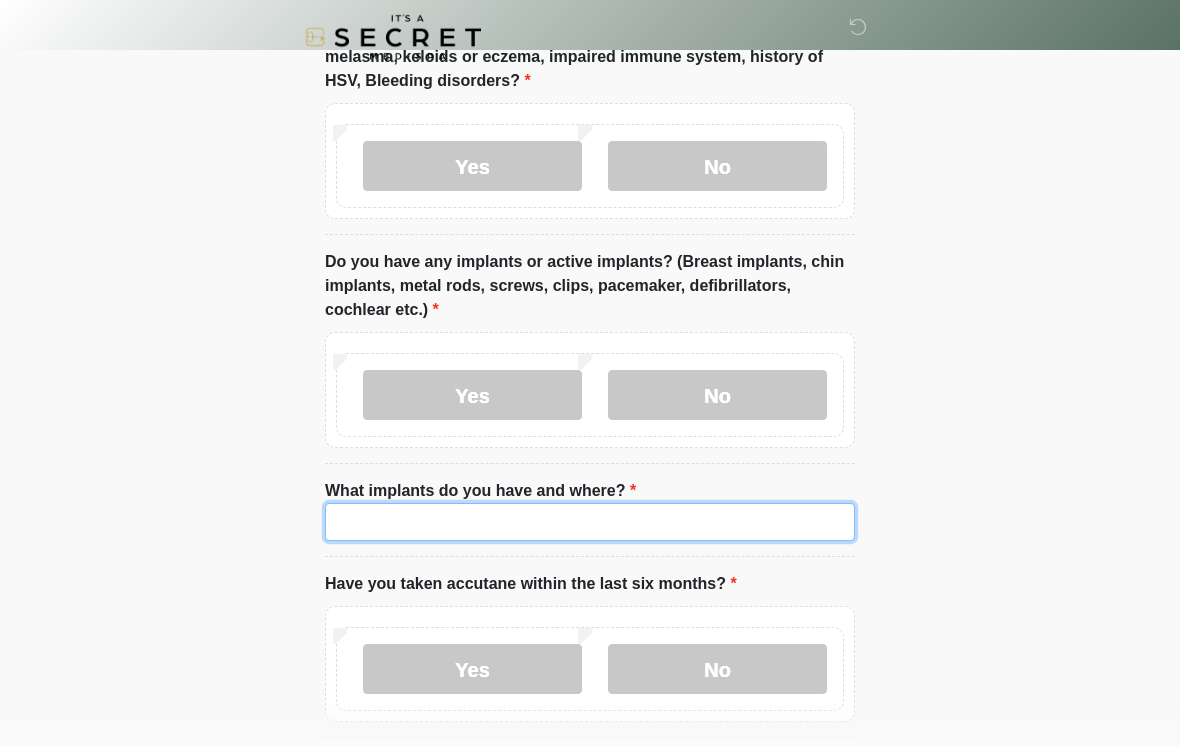 click on "What implants do you have and where?" at bounding box center (590, 523) 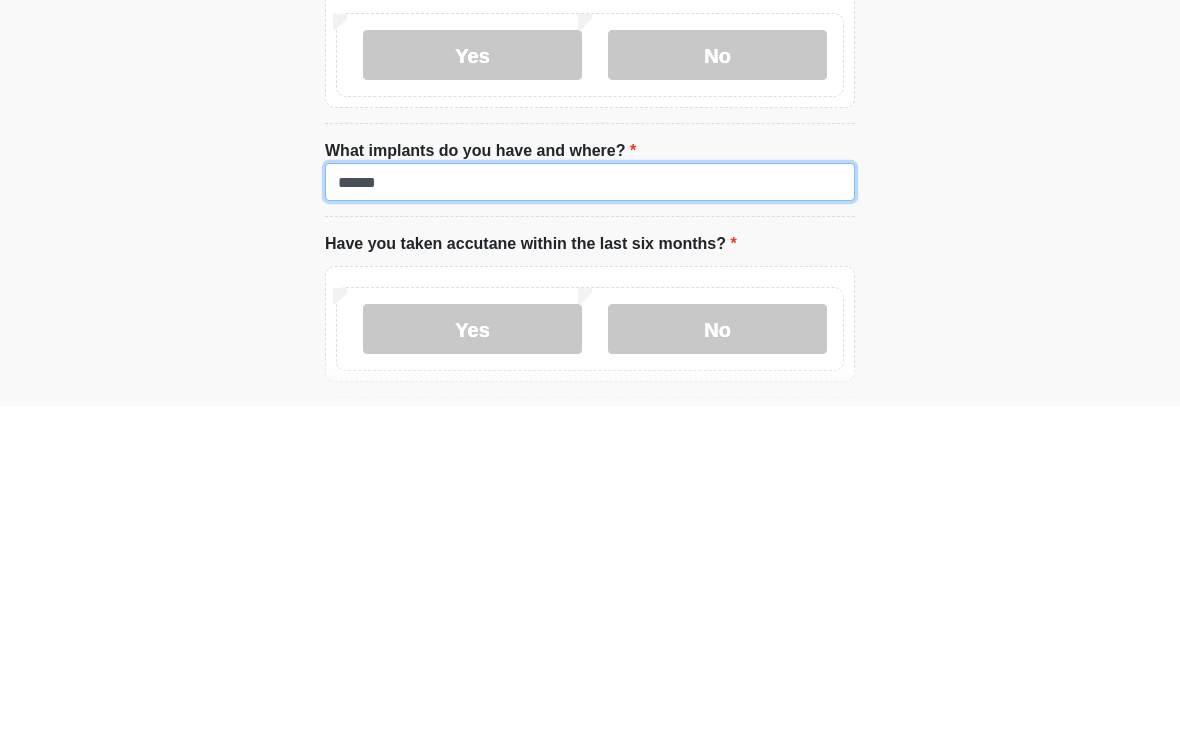 type on "******" 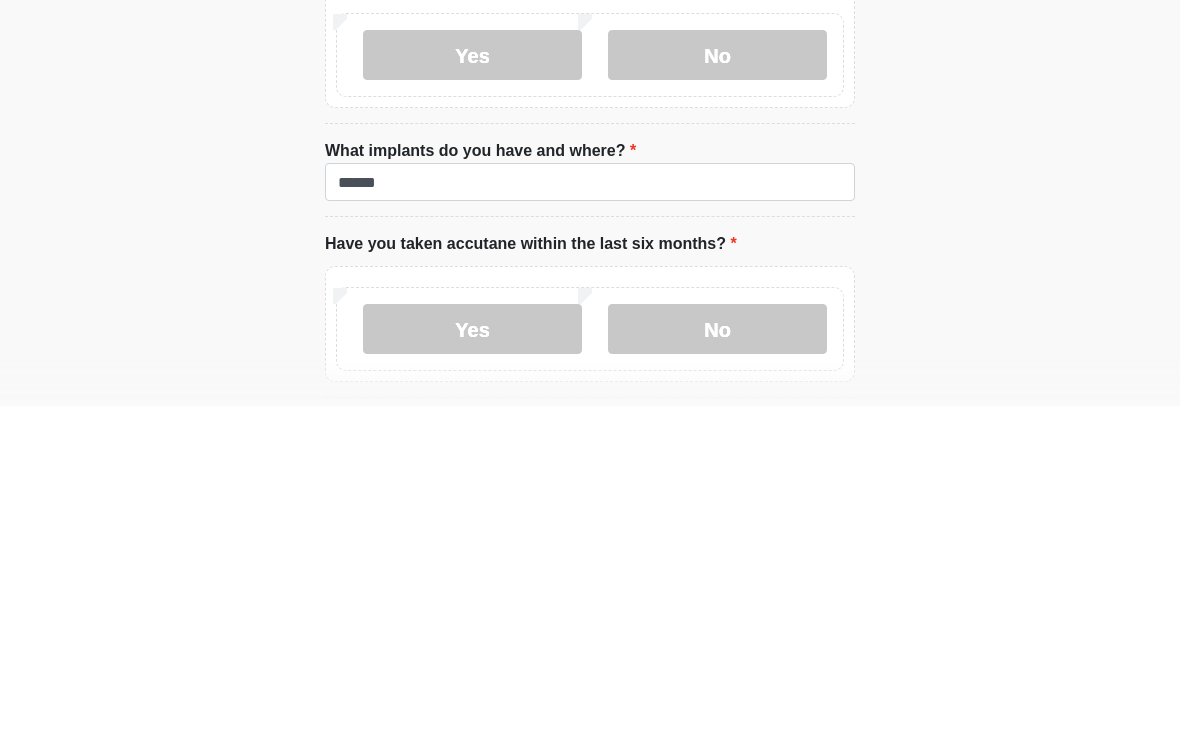 click on "‎ ‎
Medical History Questions
Please answer all questions with honesty and accuracy.
Please connect to Wi-Fi now   Provide us with your contact info  Answer some questions about your medical history  Complete a video call with one of our providers
This is the beginning of your  virtual Good Faith Exam .  ﻿﻿﻿﻿﻿﻿﻿﻿ This step is necessary to provide official medical clearance and documentation for your upcoming treatment(s).   ﻿﻿﻿﻿﻿﻿To begin, ﻿﻿﻿﻿﻿﻿ press the continue button below and answer all questions with honesty.
Continue
Please be sure your device is connected to a Wi-Fi Network for quicker service.  .
Continue" at bounding box center (590, -1265) 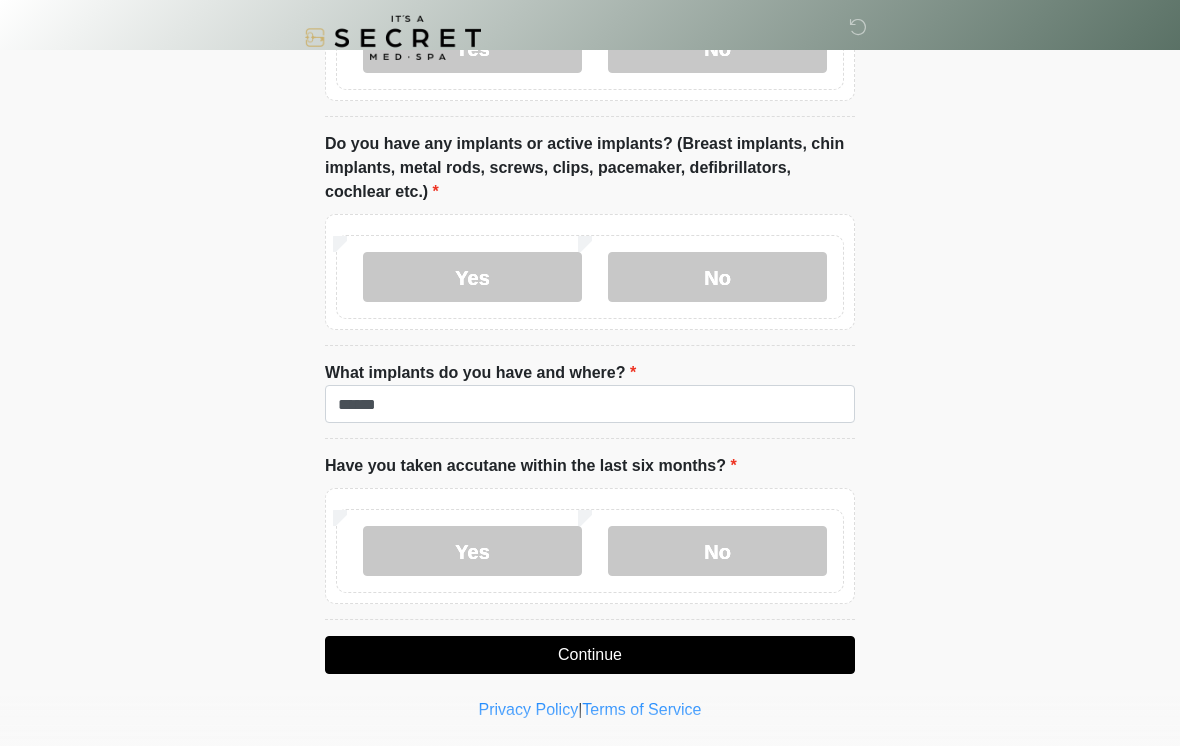 click on "No" at bounding box center [717, 551] 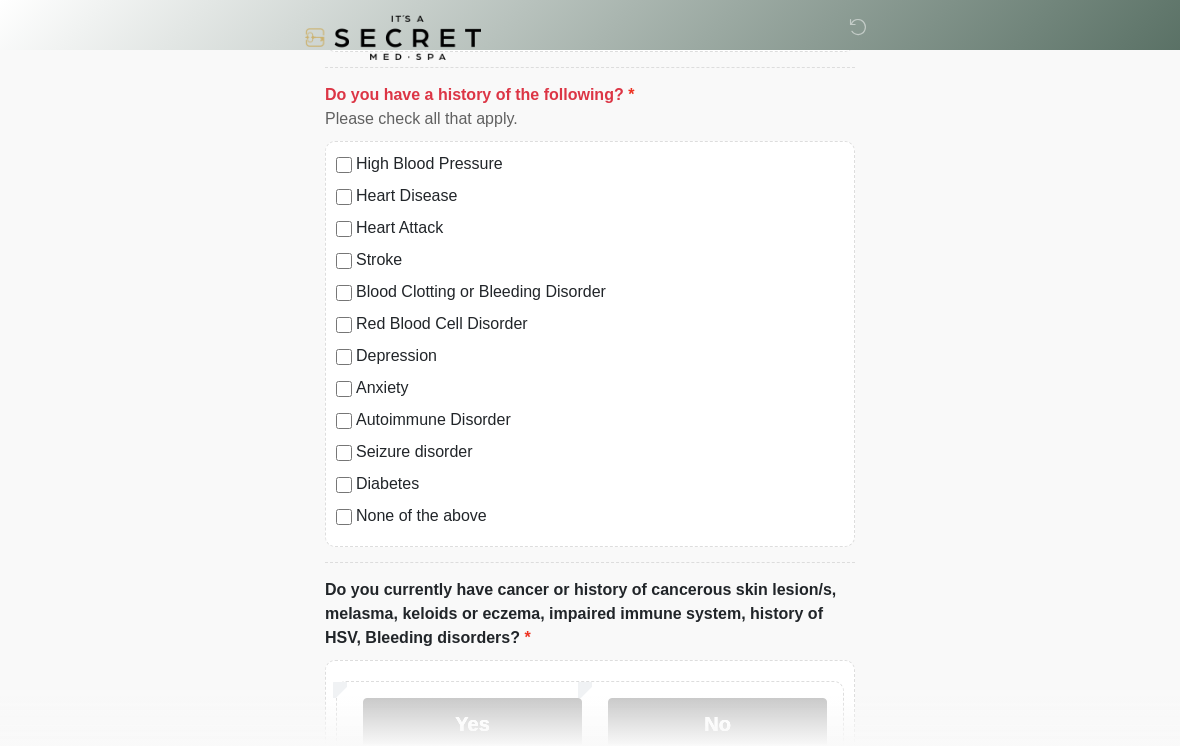 click on "No" at bounding box center [717, 723] 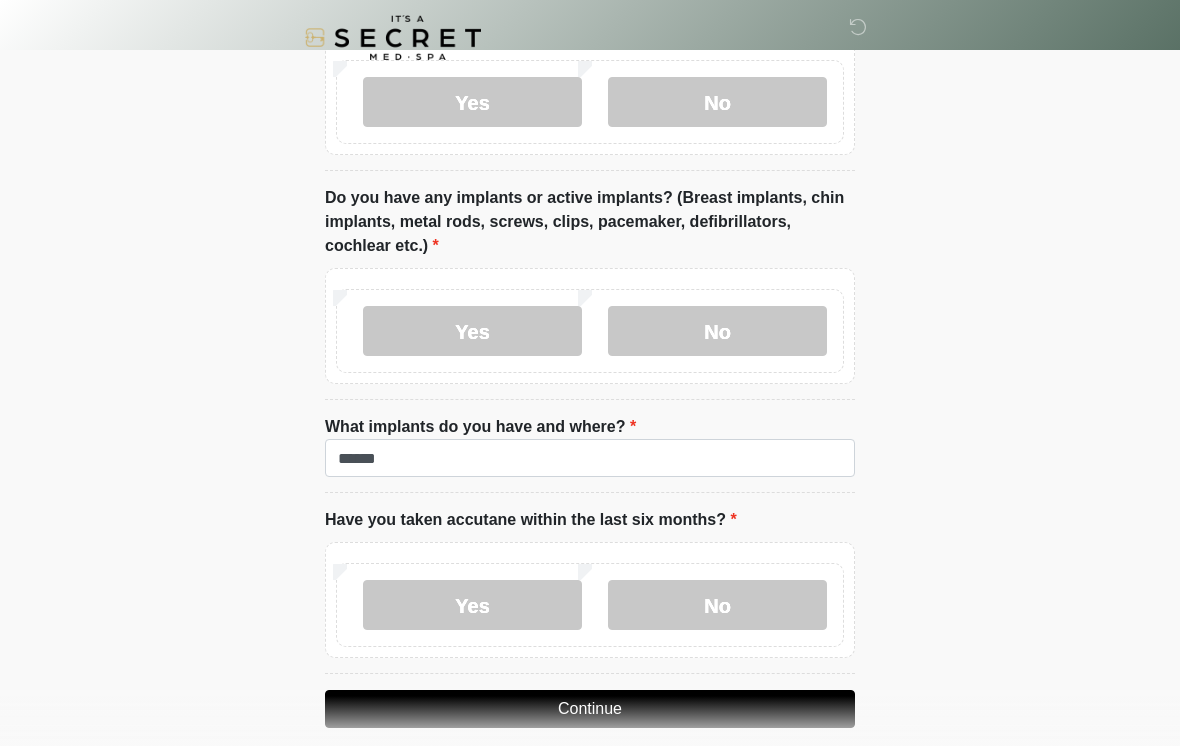 scroll, scrollTop: 1757, scrollLeft: 0, axis: vertical 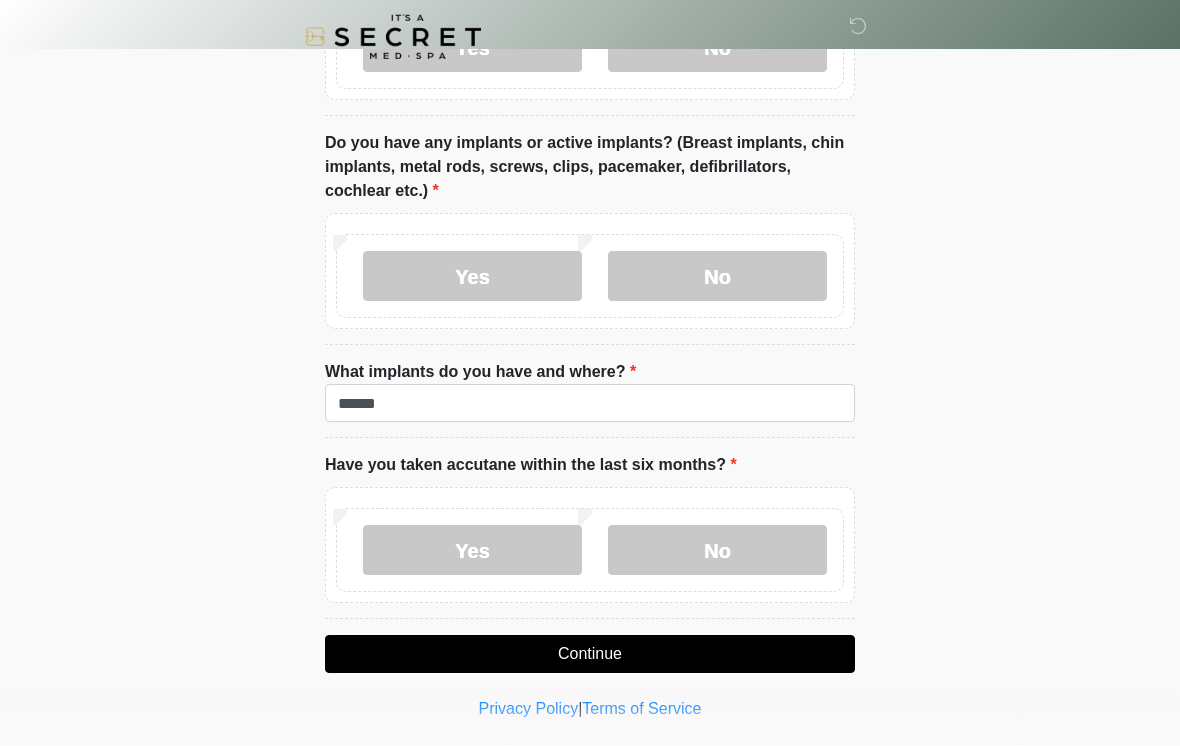 click on "Continue" at bounding box center (590, 655) 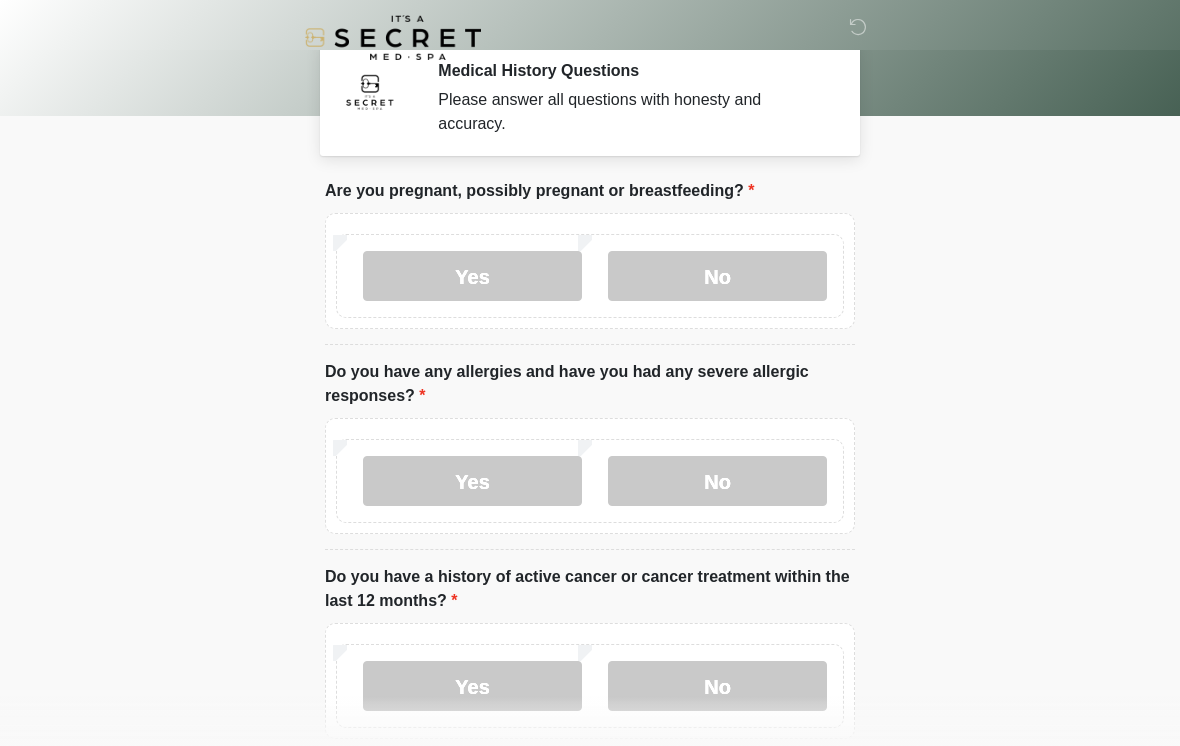 scroll, scrollTop: 0, scrollLeft: 0, axis: both 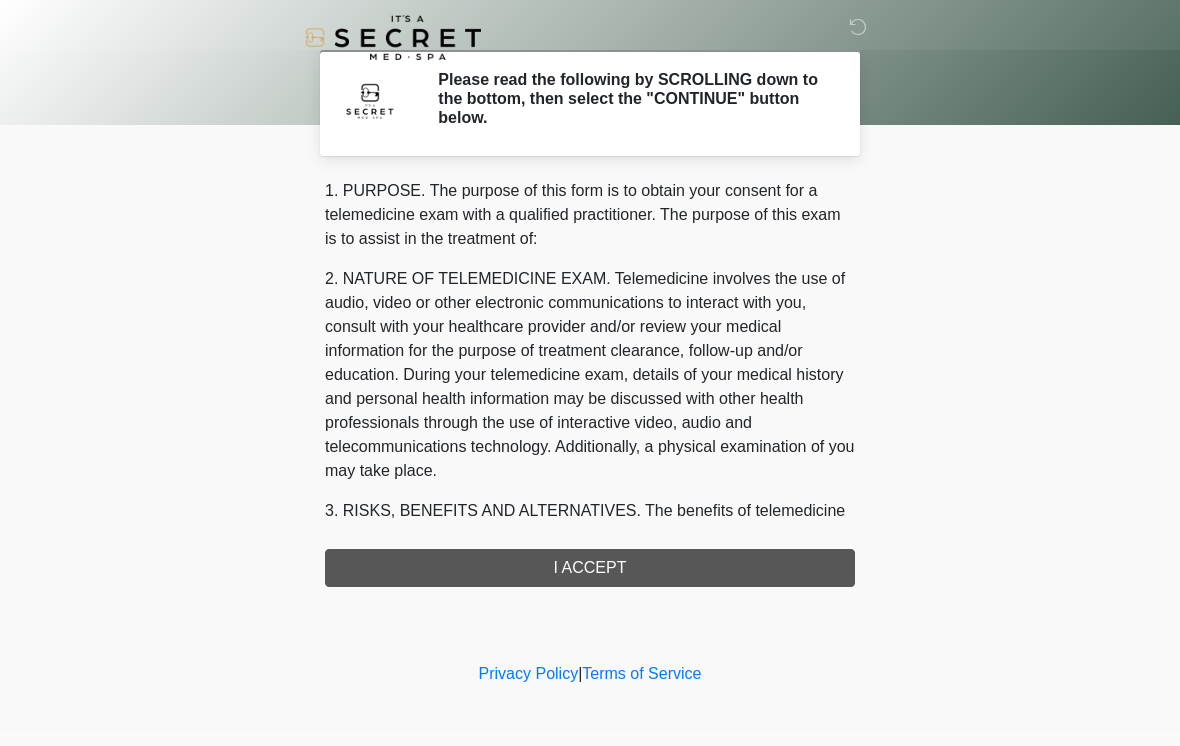 click on "‎ ‎
Please read the following by SCROLLING down to the bottom, then select the "CONTINUE" button below.
Please connect to Wi-Fi now   Provide us with your contact info  Answer some questions about your medical history  Complete a video call with one of our providers
This is the beginning of your  virtual Good Faith Exam .  ﻿﻿﻿﻿﻿﻿﻿﻿ This step is necessary to provide official medical clearance and documentation for your upcoming treatment(s).   ﻿﻿﻿﻿﻿﻿To begin, ﻿﻿﻿﻿﻿﻿ press the continue button below and answer all questions with honesty.
Continue
Please be sure your device is connected to a Wi-Fi Network for quicker service. Otherwise, you may experience connectivity issues with your provider and cause unnecessary delays  ." at bounding box center (590, 329) 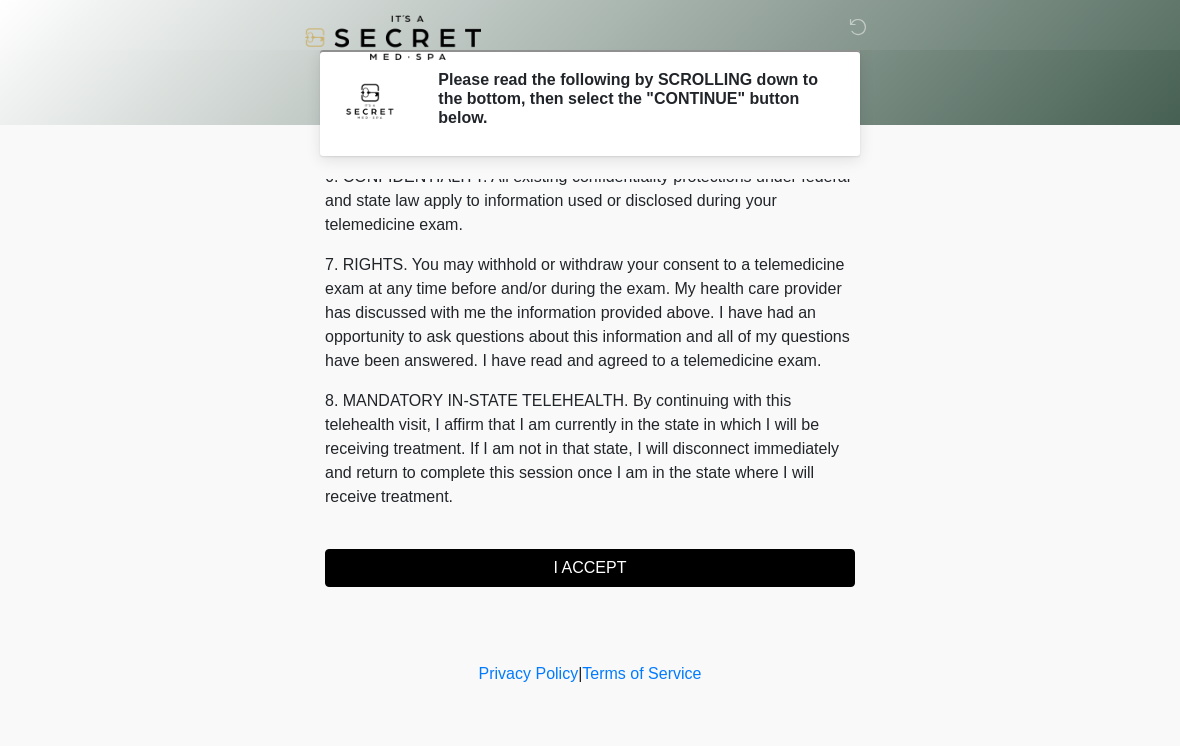scroll, scrollTop: 814, scrollLeft: 0, axis: vertical 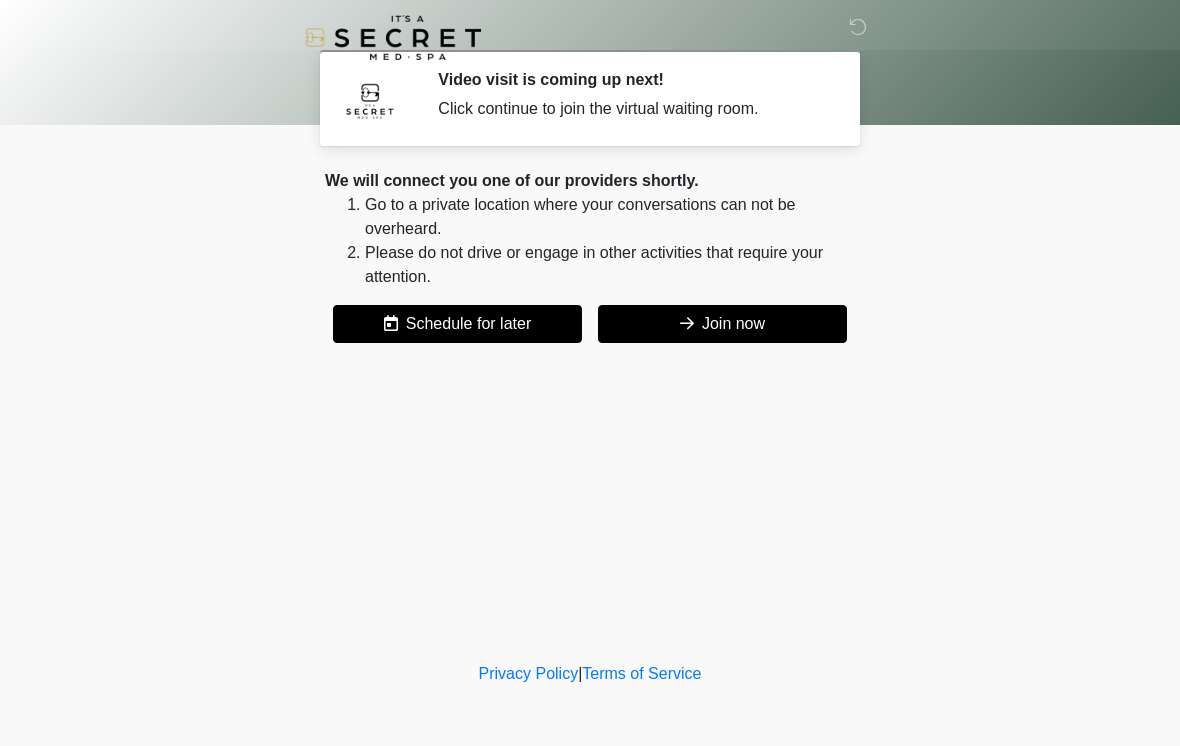 click on "Join now" at bounding box center (722, 324) 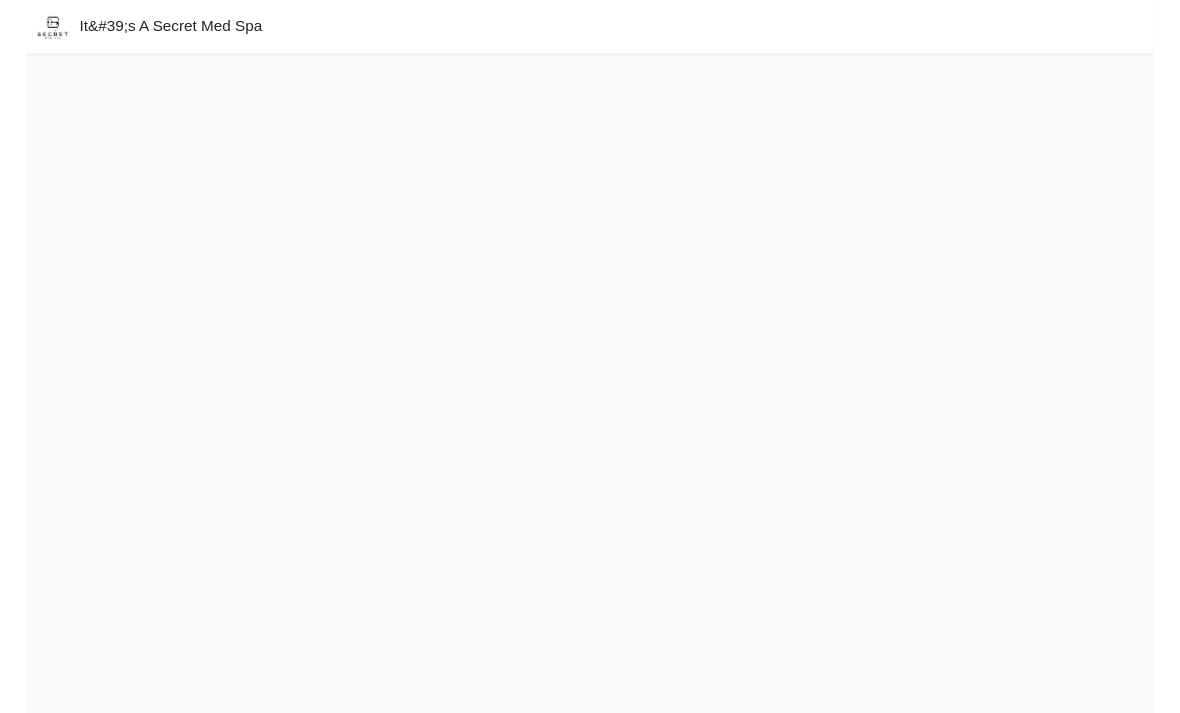 scroll, scrollTop: 0, scrollLeft: 0, axis: both 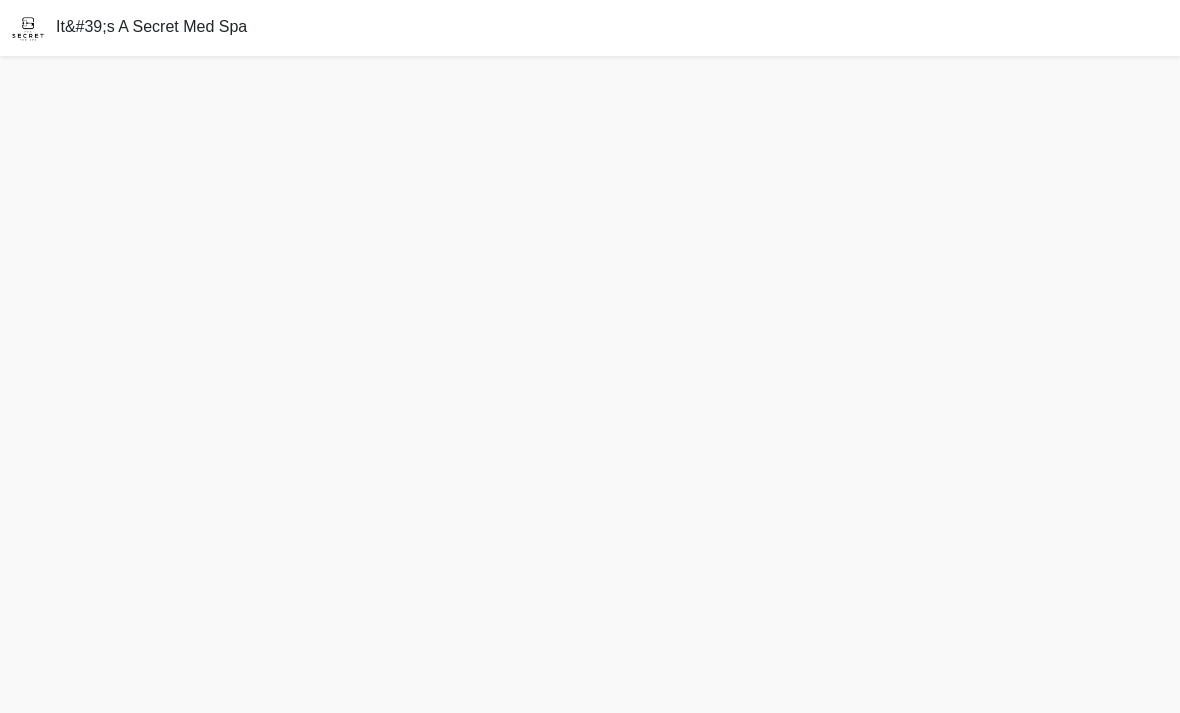 click on "It&#39;s A Secret Med Spa" at bounding box center [151, 26] 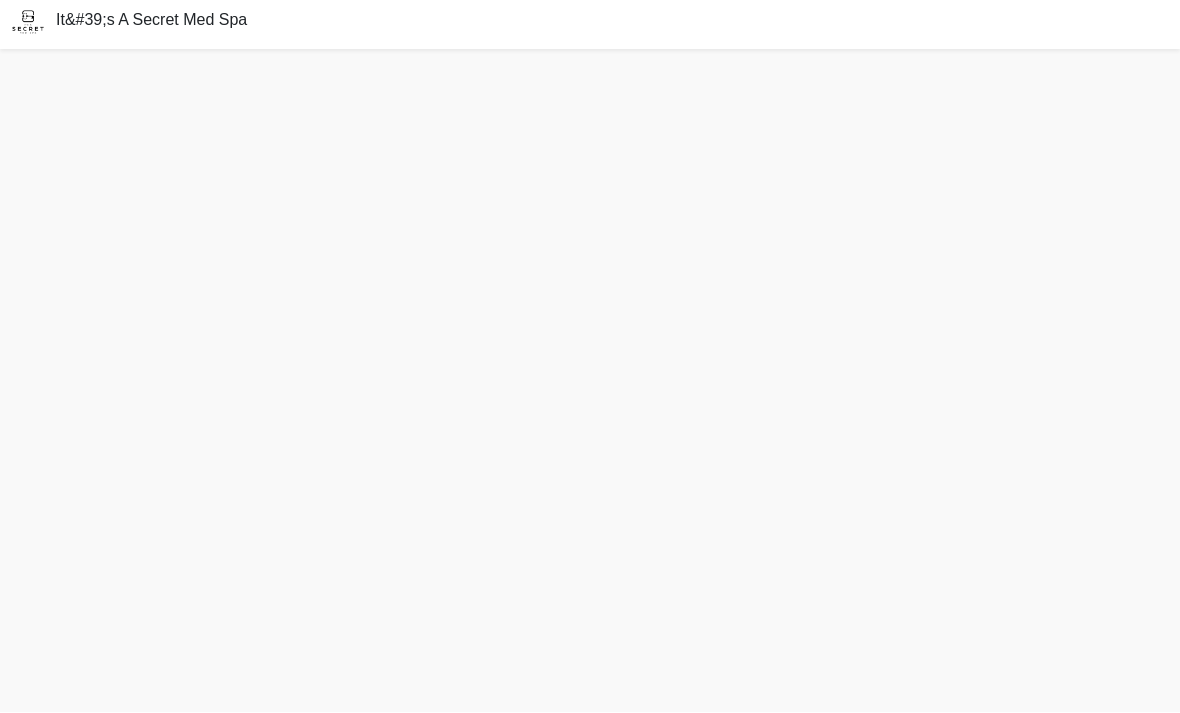 scroll, scrollTop: 0, scrollLeft: 0, axis: both 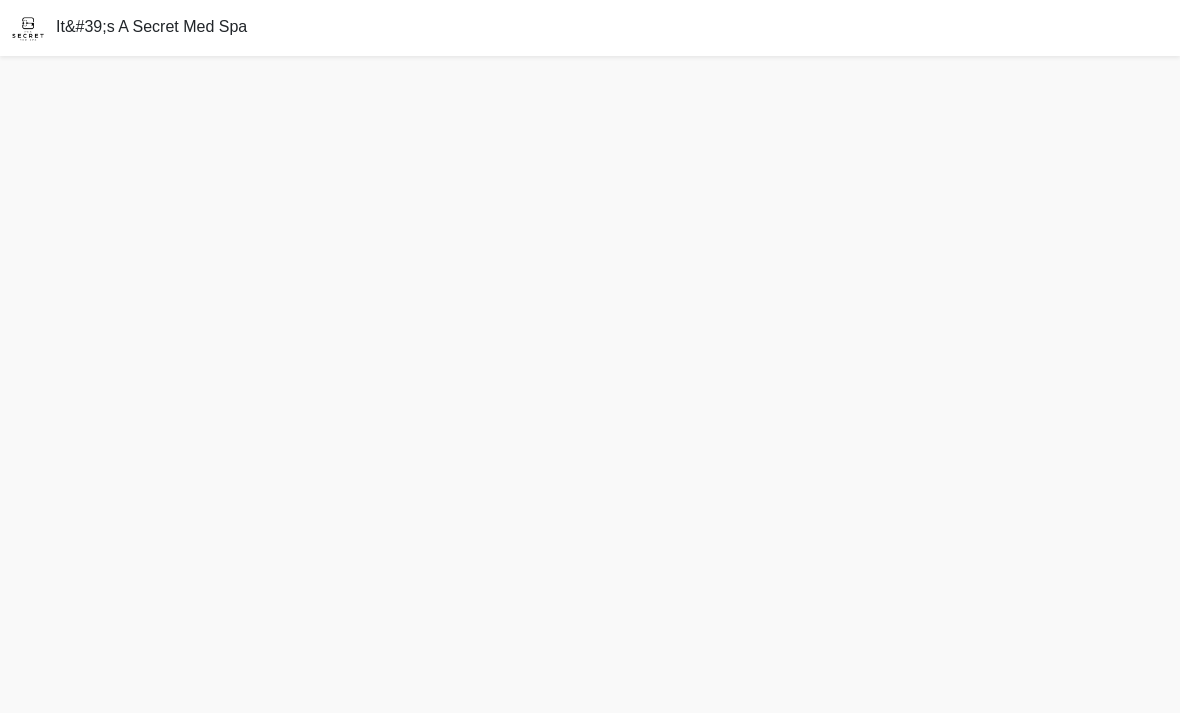 click on "It&#39;s A Secret Med Spa" at bounding box center (590, 28) 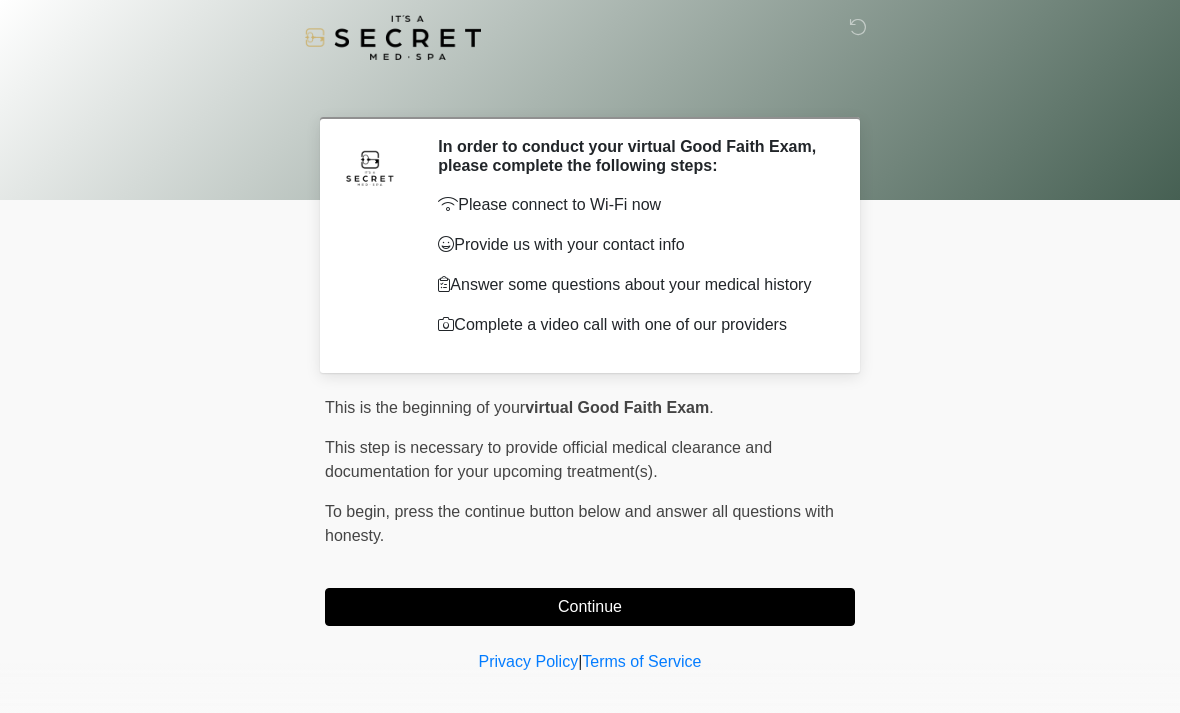 scroll, scrollTop: 0, scrollLeft: 0, axis: both 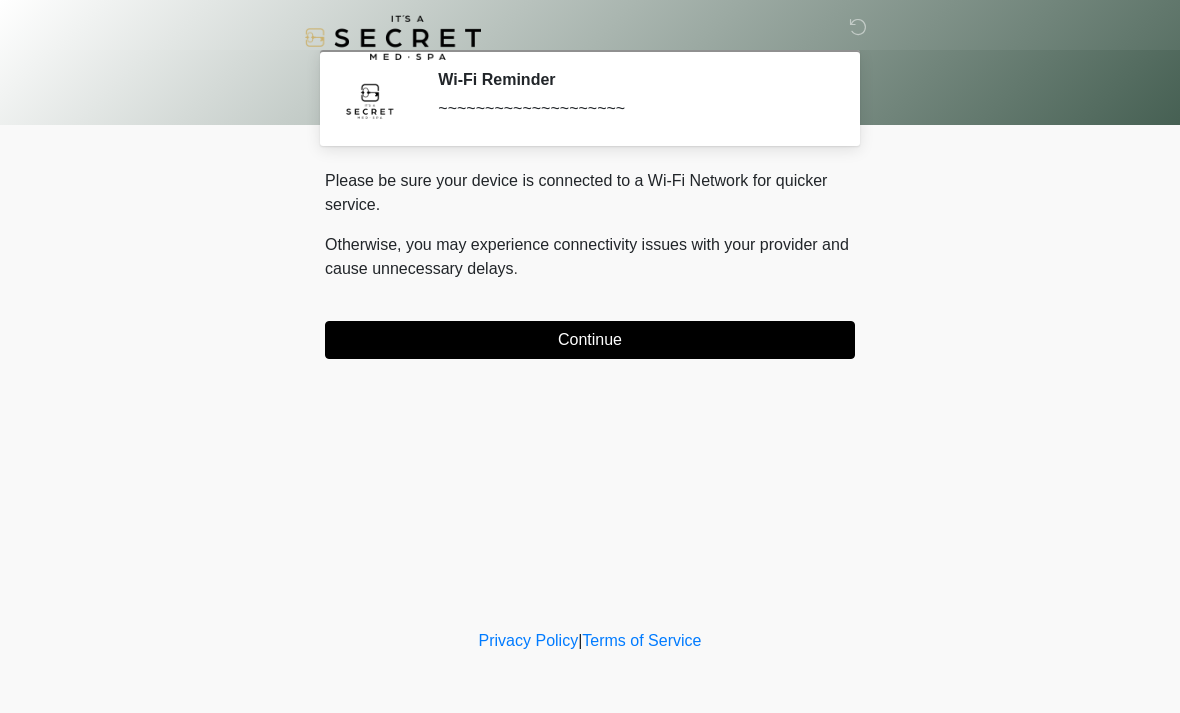 click on "Continue" at bounding box center [590, 340] 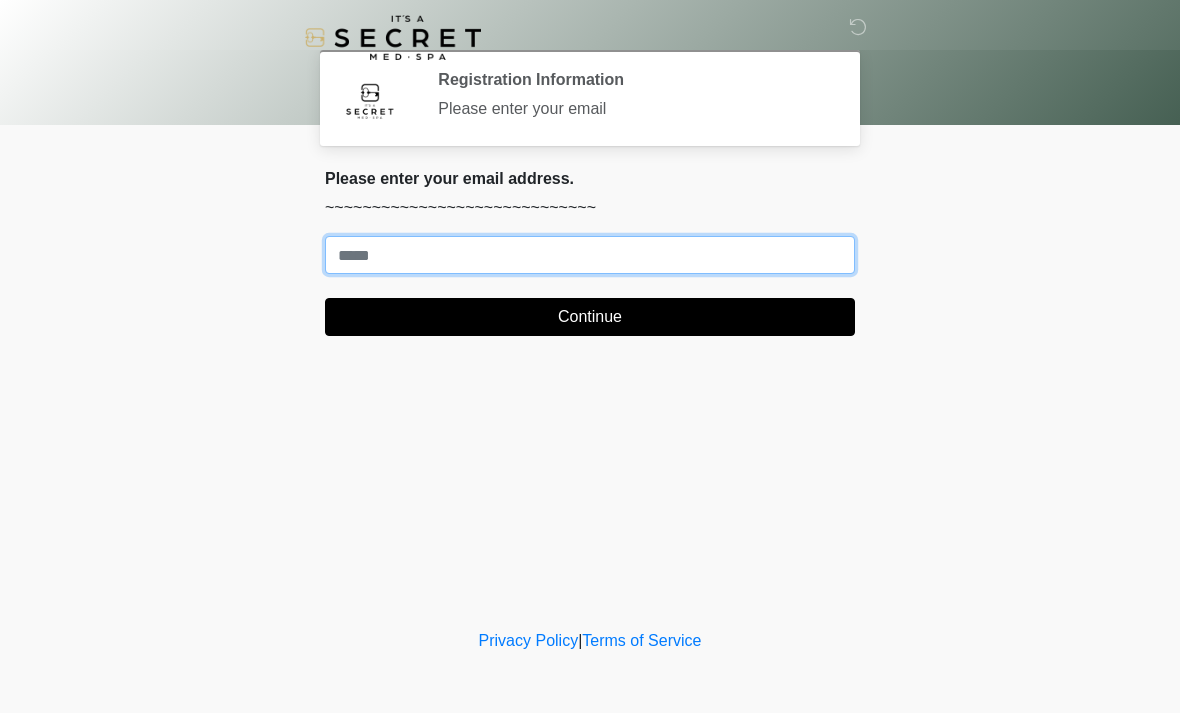 click on "Where should we email your treatment plan?" at bounding box center (590, 255) 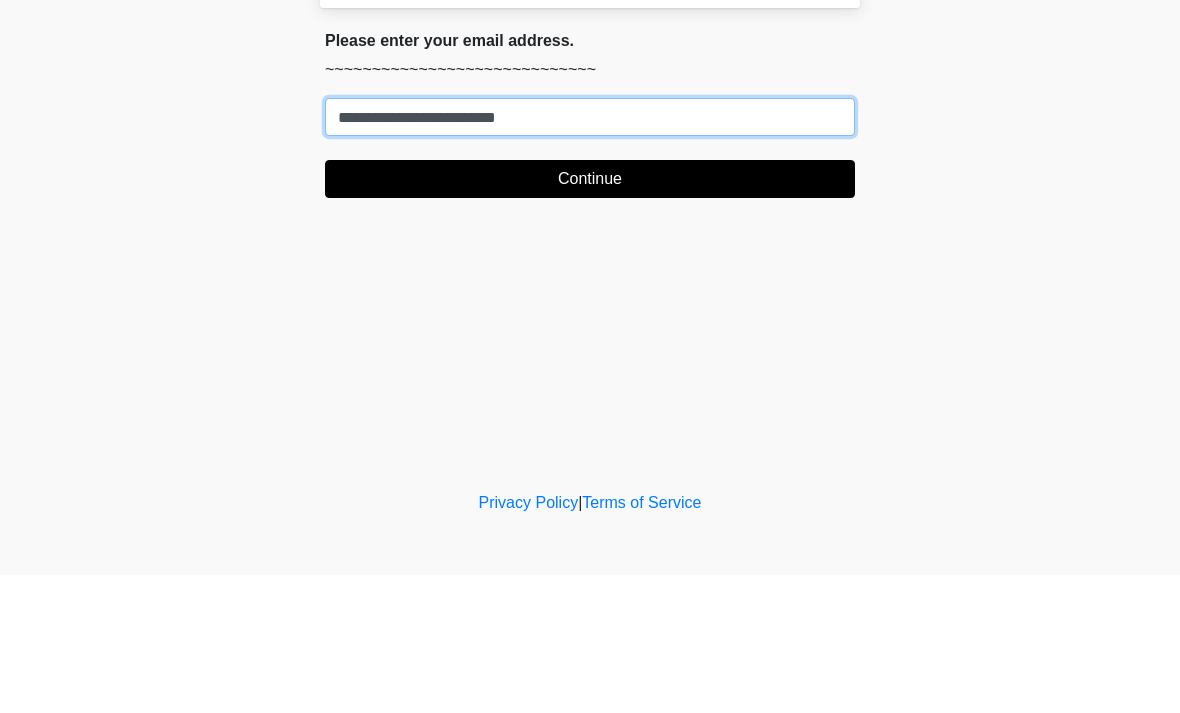 type on "**********" 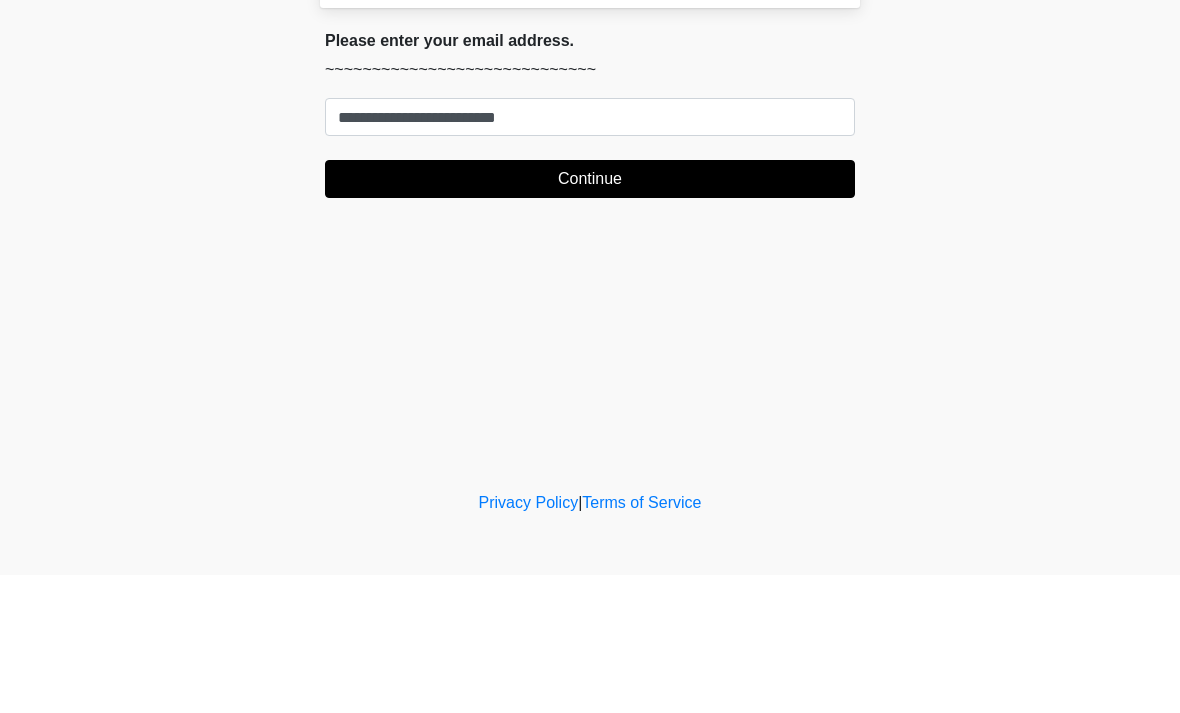 click on "Continue" at bounding box center (590, 317) 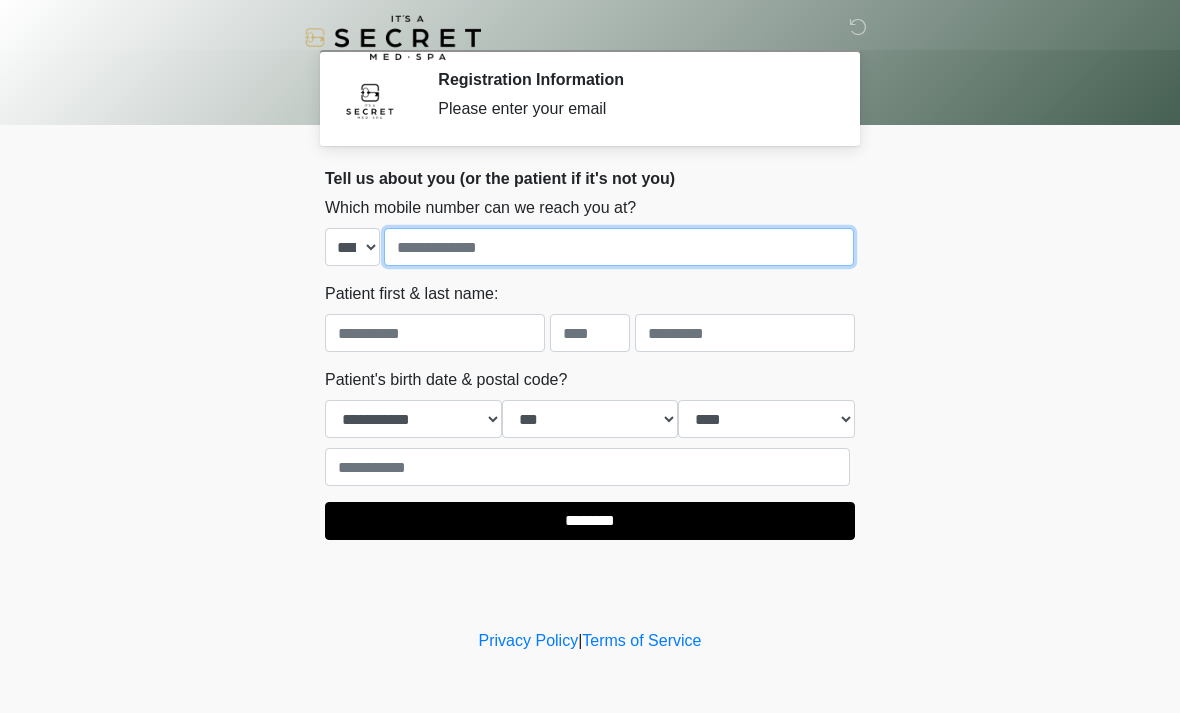 click at bounding box center [619, 247] 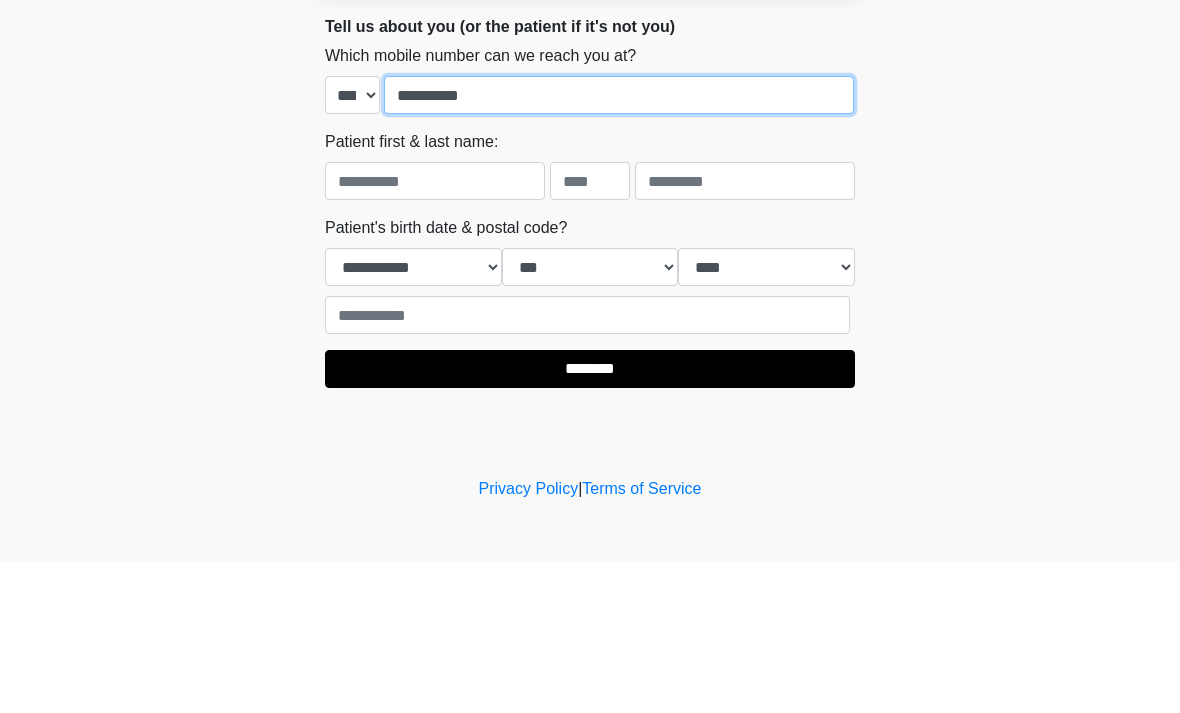 type on "**********" 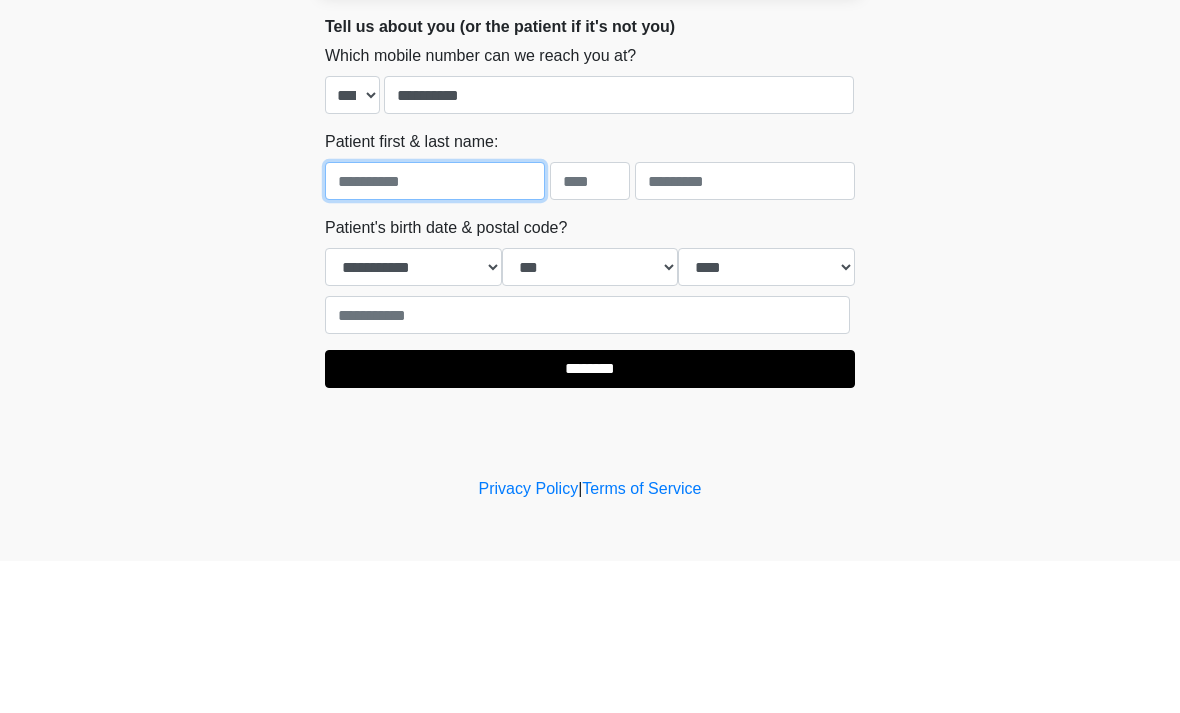 click at bounding box center [435, 333] 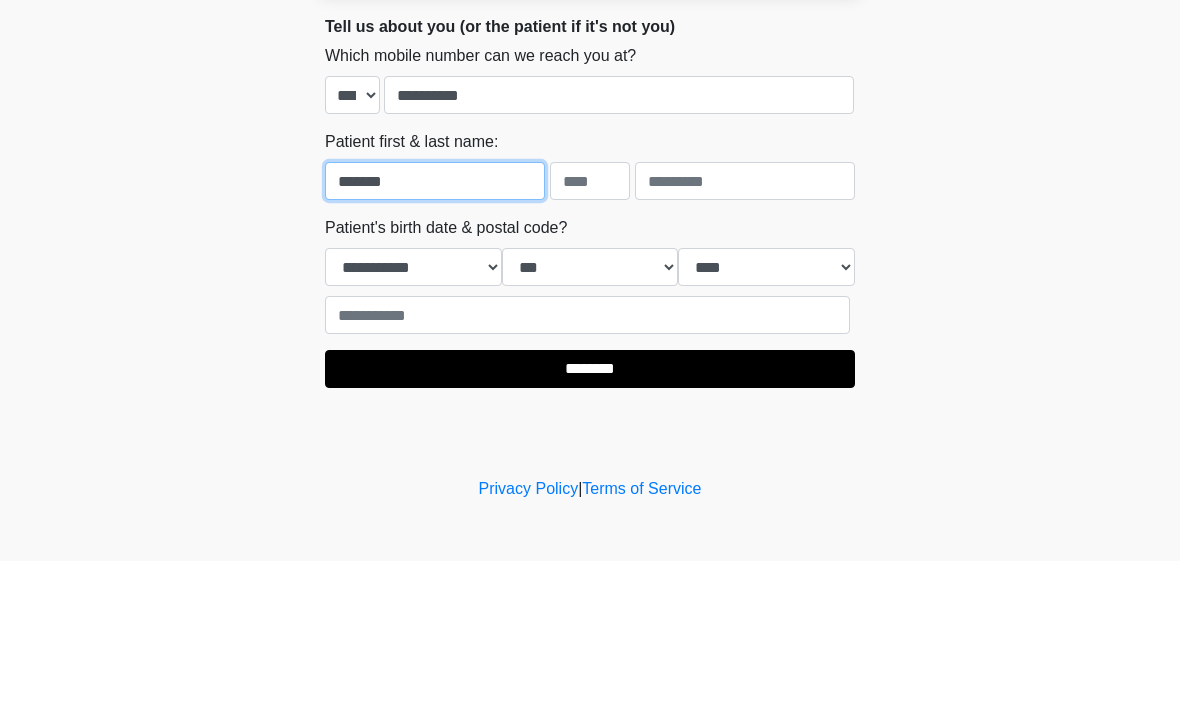 type on "*******" 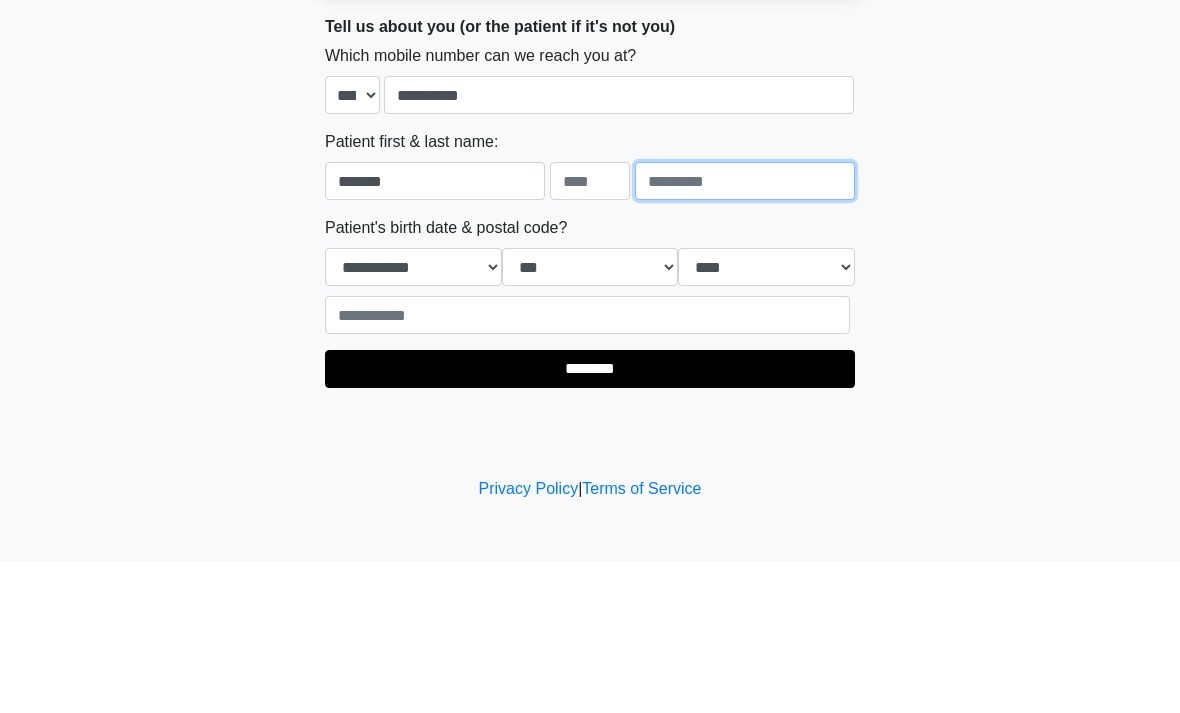 click at bounding box center [745, 333] 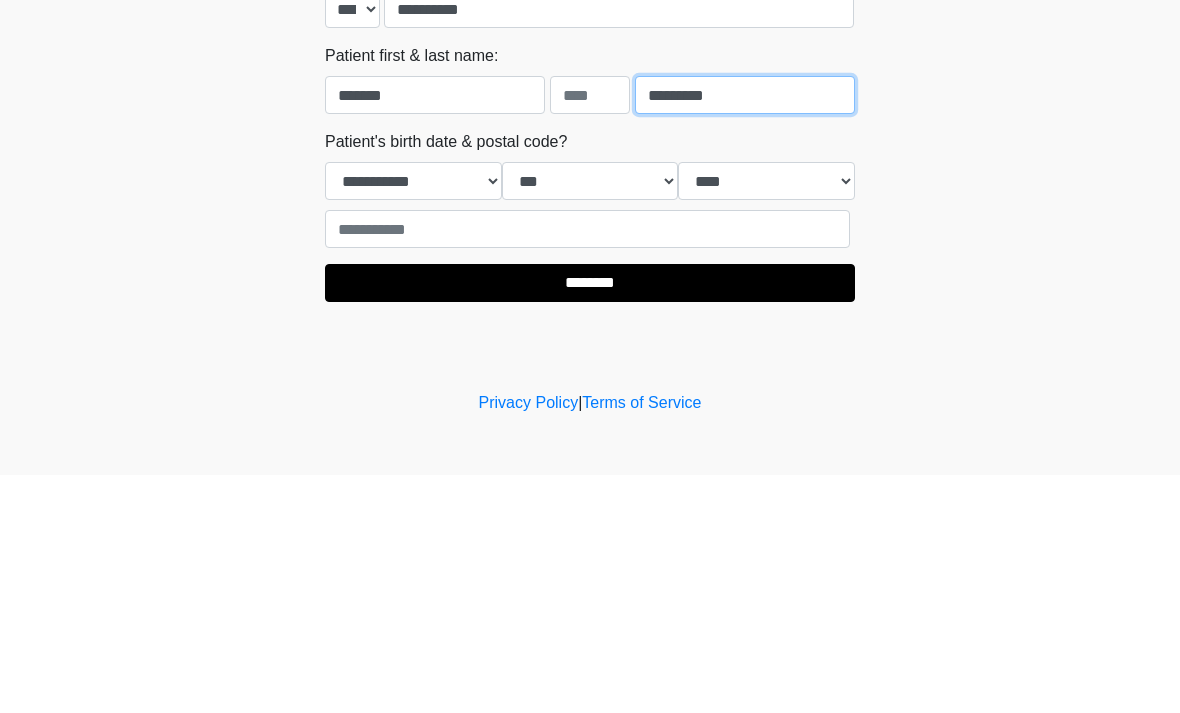type on "*********" 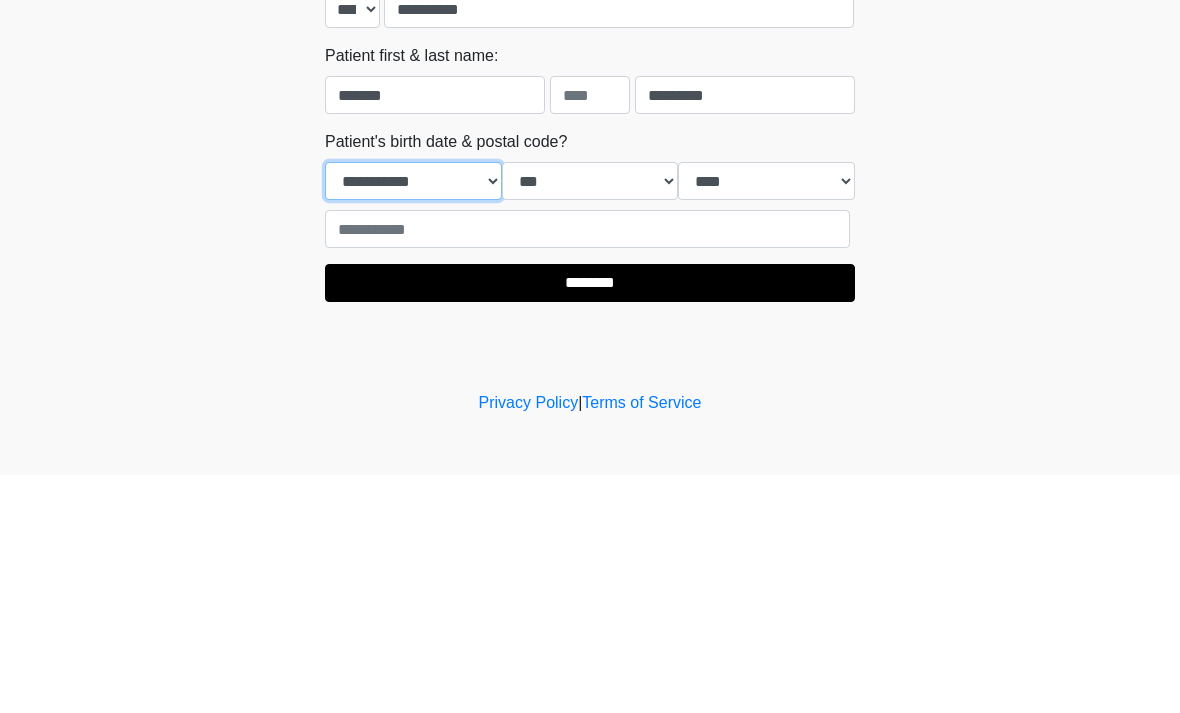 click on "**********" at bounding box center (413, 419) 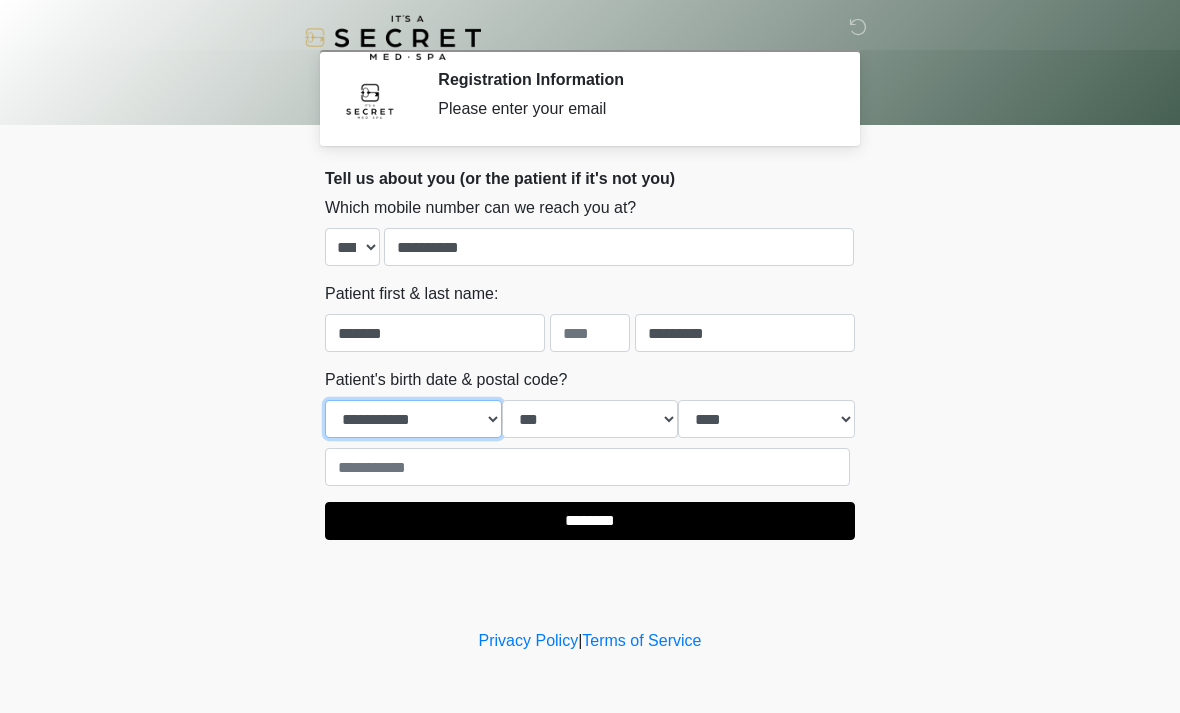 select on "*" 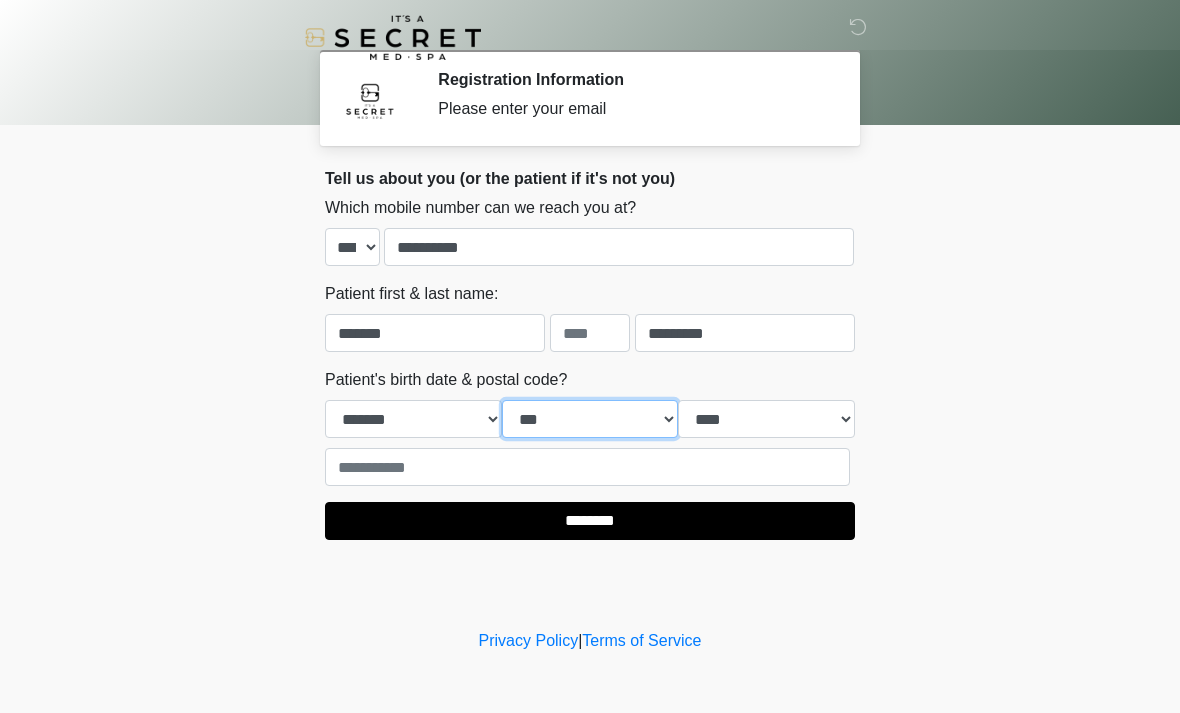 click on "***
*
*
*
*
*
*
*
*
*
**
**
**
**
**
**
**
**
**
**
**
**
**
**
**
**
**
**
**
**
**
**" at bounding box center [590, 419] 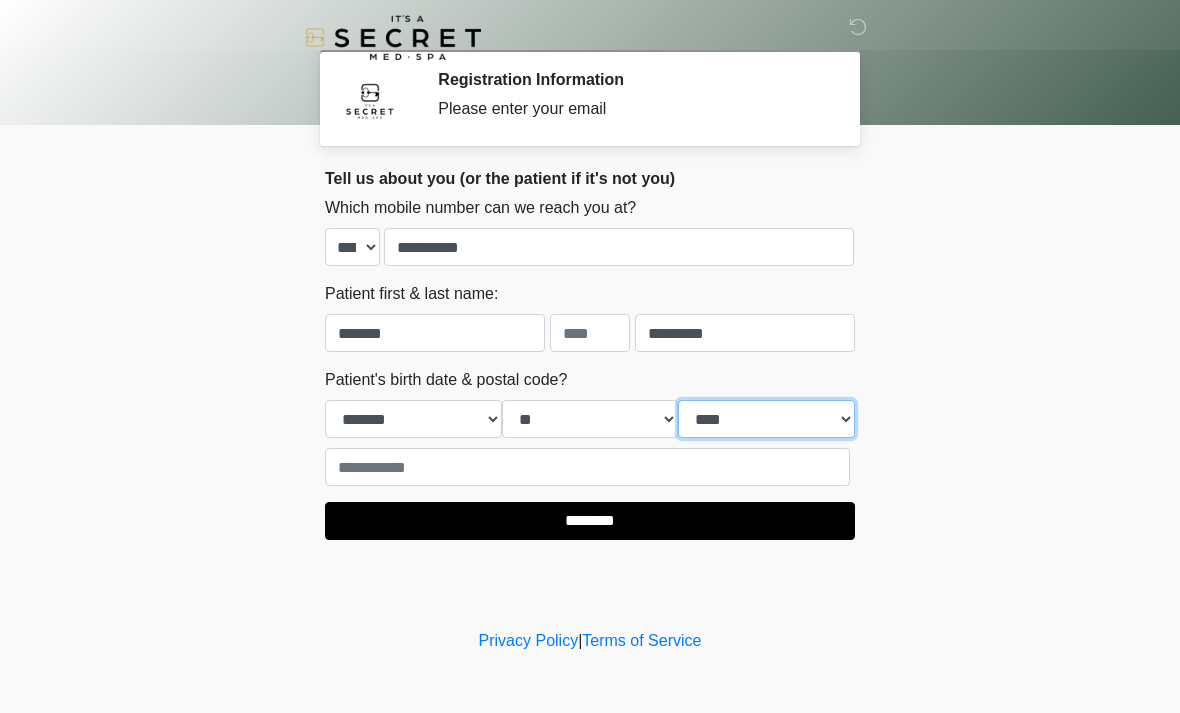click on "****
****
****
****
****
****
****
****
****
****
****
****
****
****
****
****
****
****
****
****
****
****
****
****
****
****
****
****
****
****
****
****
****
****
****
****
****
****
****
****
****
****
****
****
****
****
****
****
****
****
****
****
****
****
****
****
****
****
****
****
****
****
****
****
****
****
****
****
****
****
****
****
****
****
****
****
****
****
****
****
****
****
****
****
****
****
****
****
****
****
****
****
****
****
****
****
****
****
****
****
****
****" at bounding box center [766, 419] 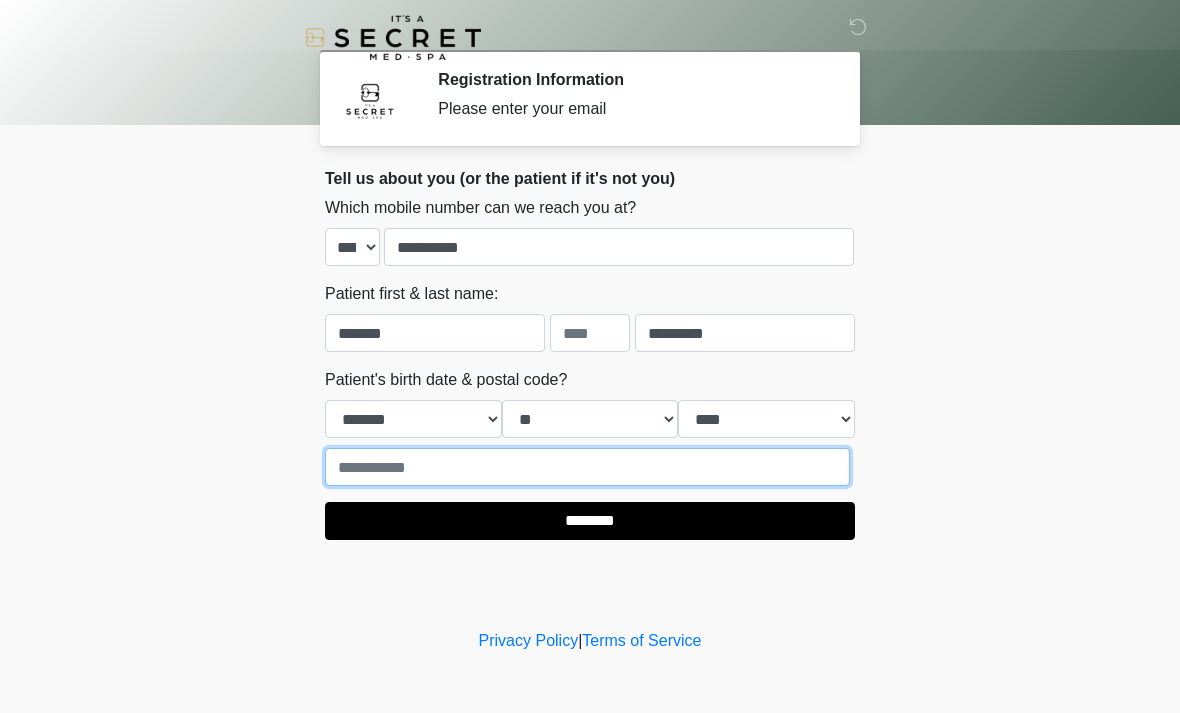 click at bounding box center (587, 467) 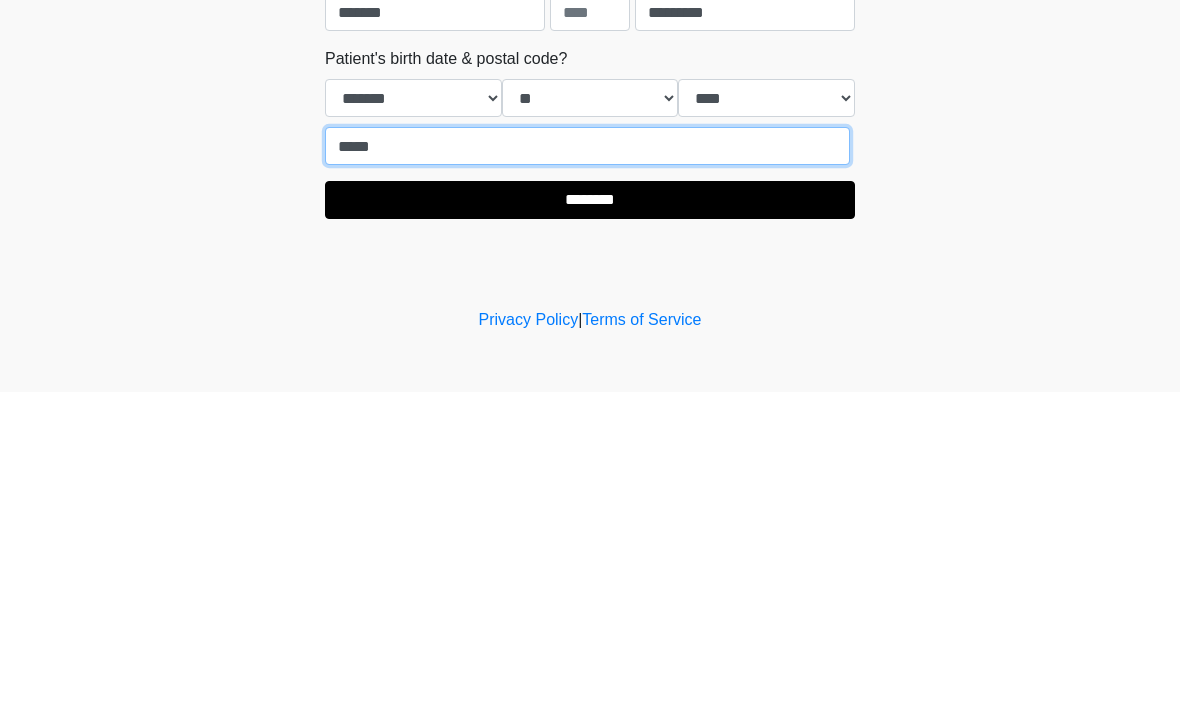 type on "*****" 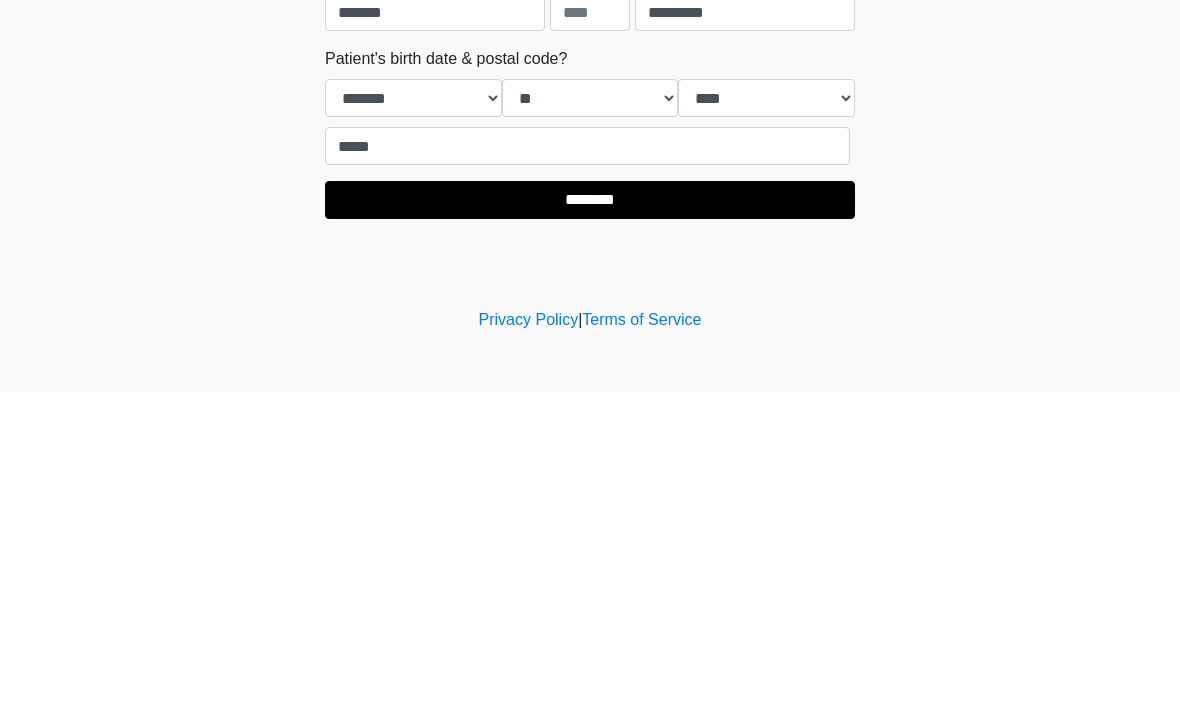 click on "********" at bounding box center (590, 521) 